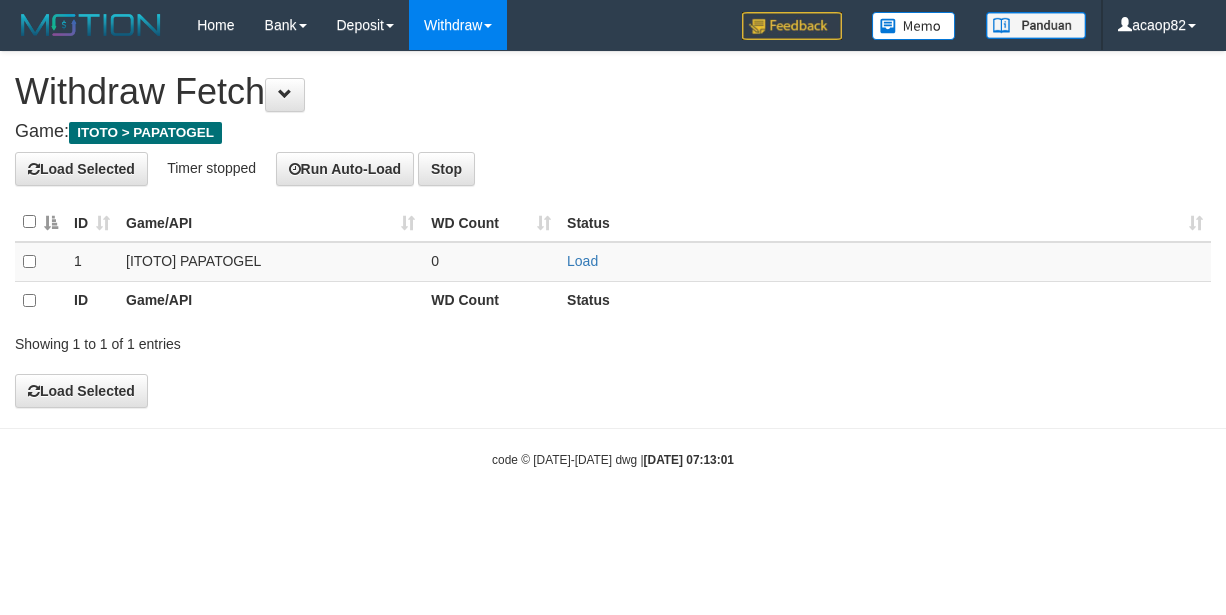 click on "Game/API" at bounding box center (270, 300) 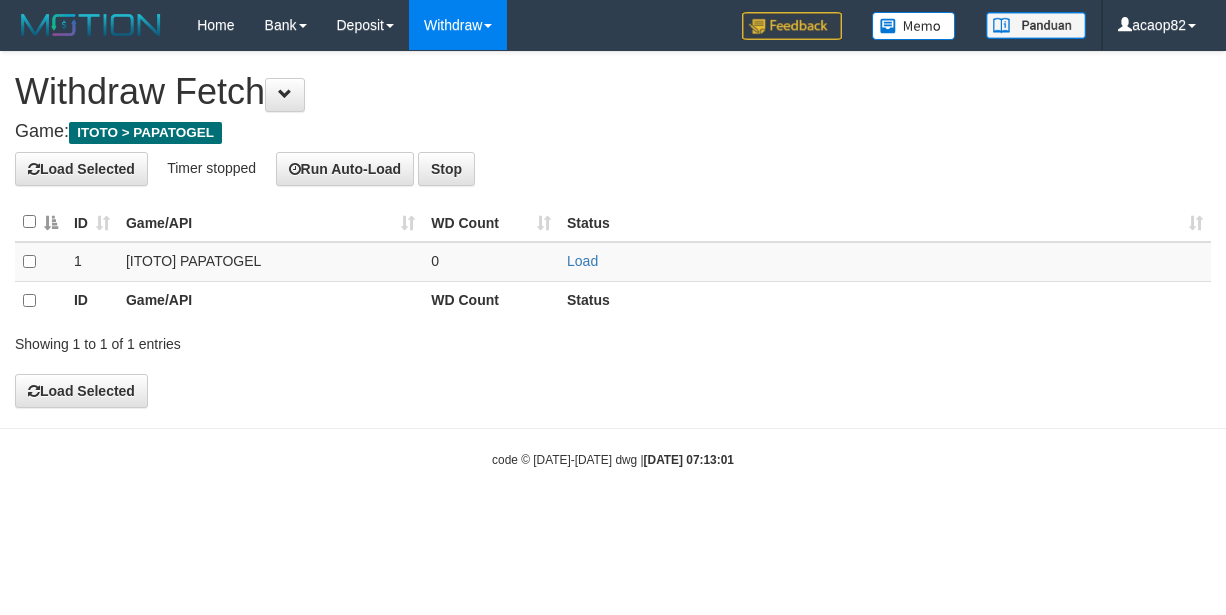 scroll, scrollTop: 0, scrollLeft: 0, axis: both 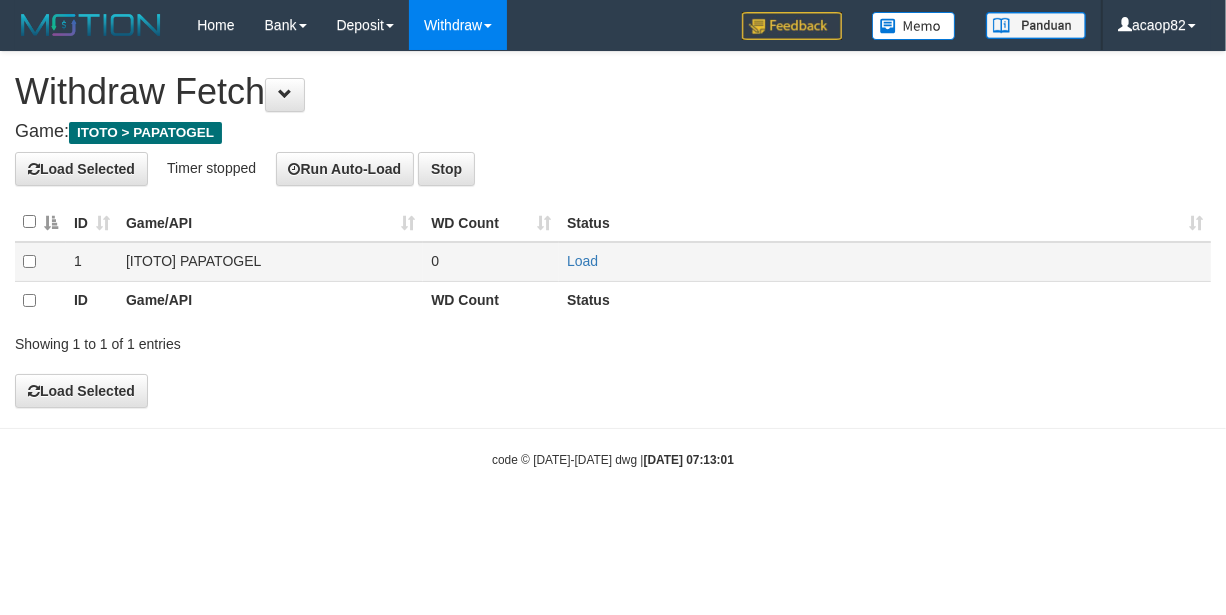 click on "[ITOTO]
PAPATOGEL" at bounding box center [270, 261] 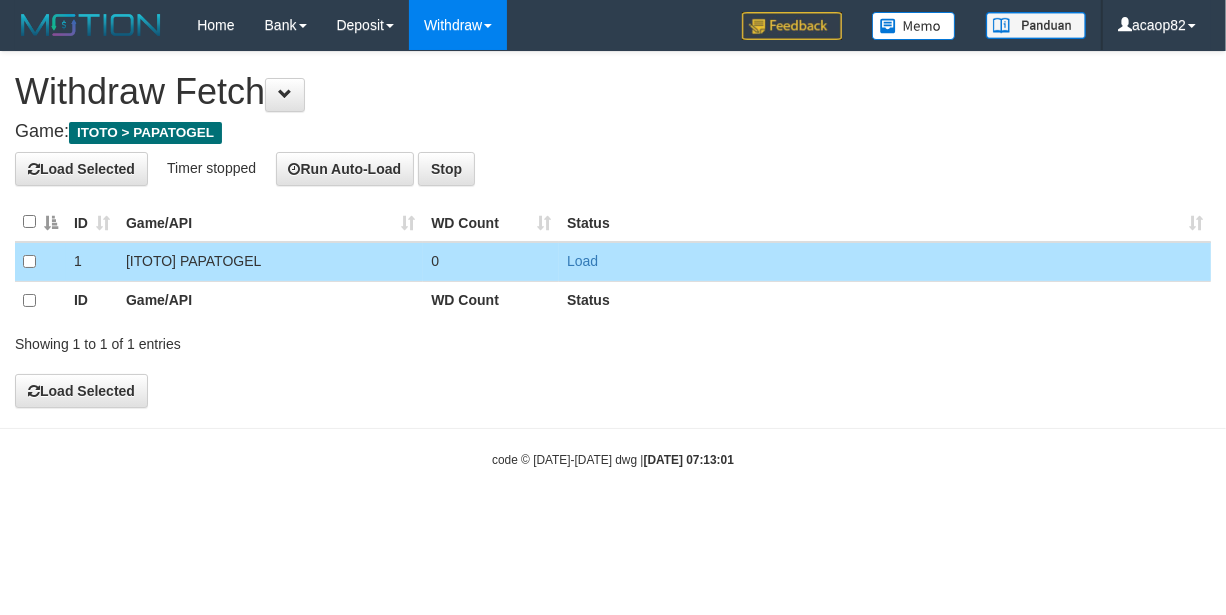click on "[ITOTO]
PAPATOGEL" at bounding box center [270, 261] 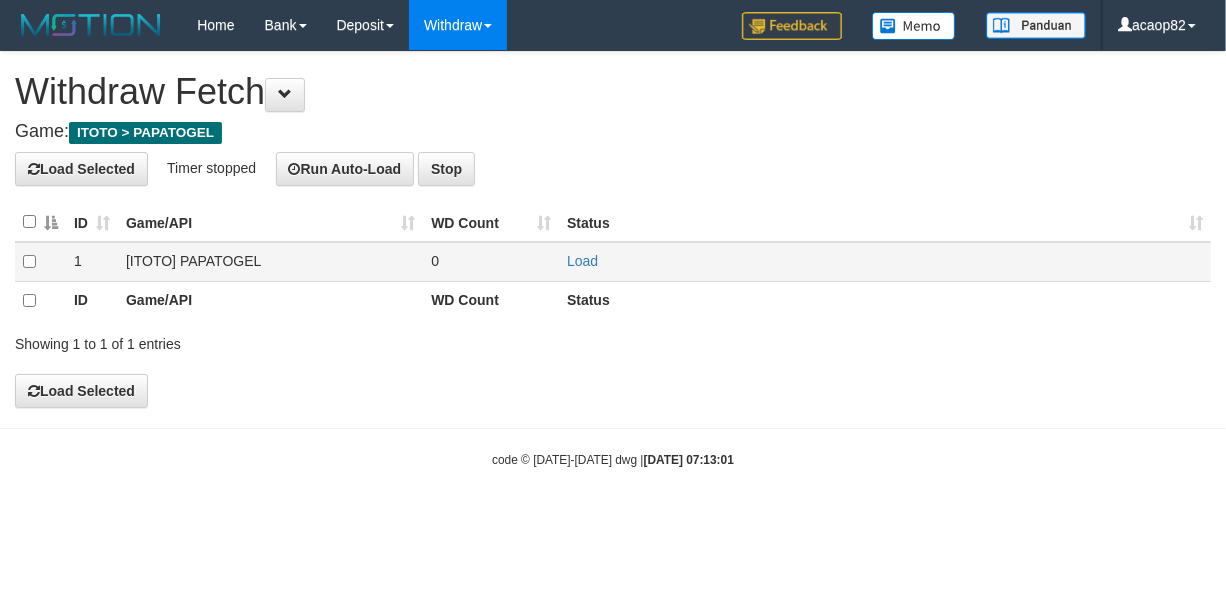 click on "[ITOTO]
PAPATOGEL" at bounding box center (270, 261) 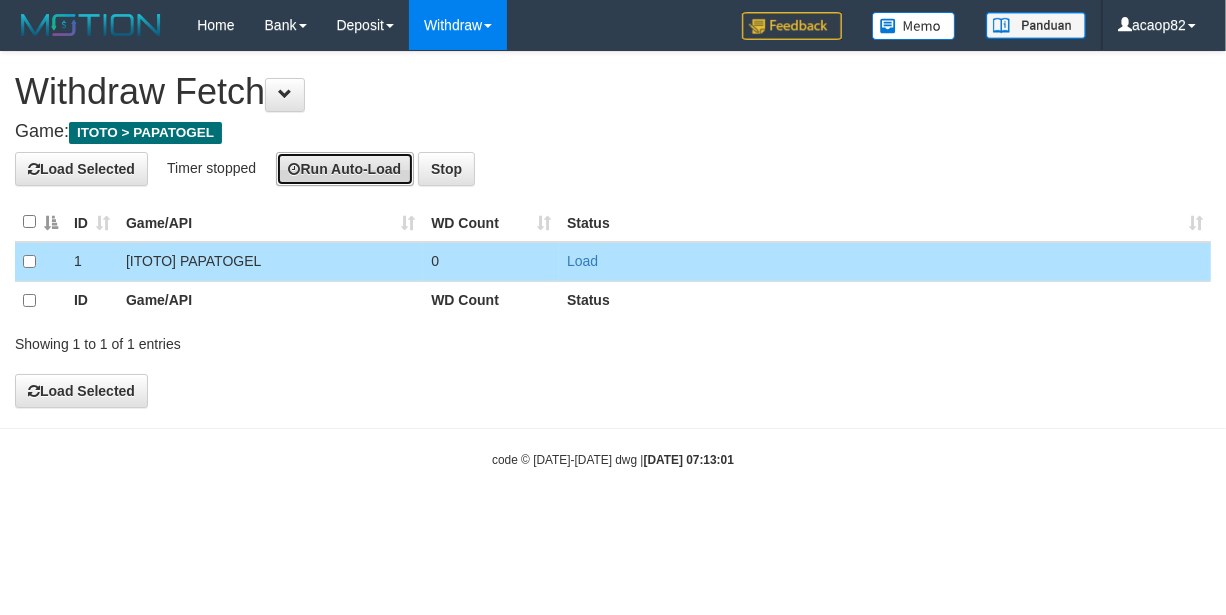 click on "Run Auto-Load" at bounding box center [345, 169] 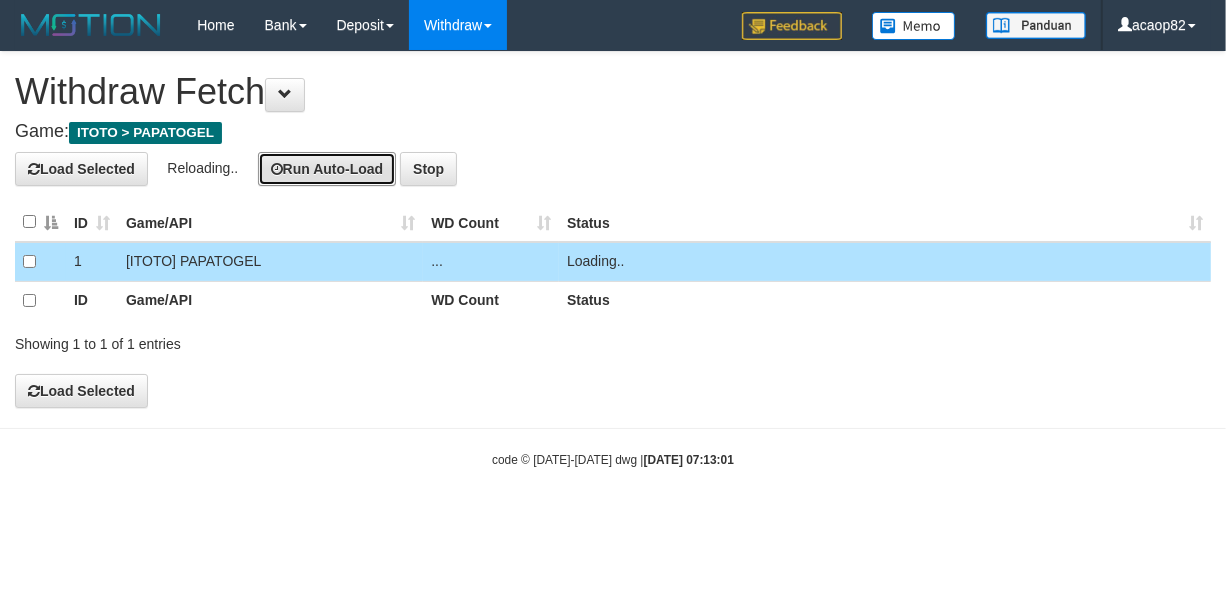 type 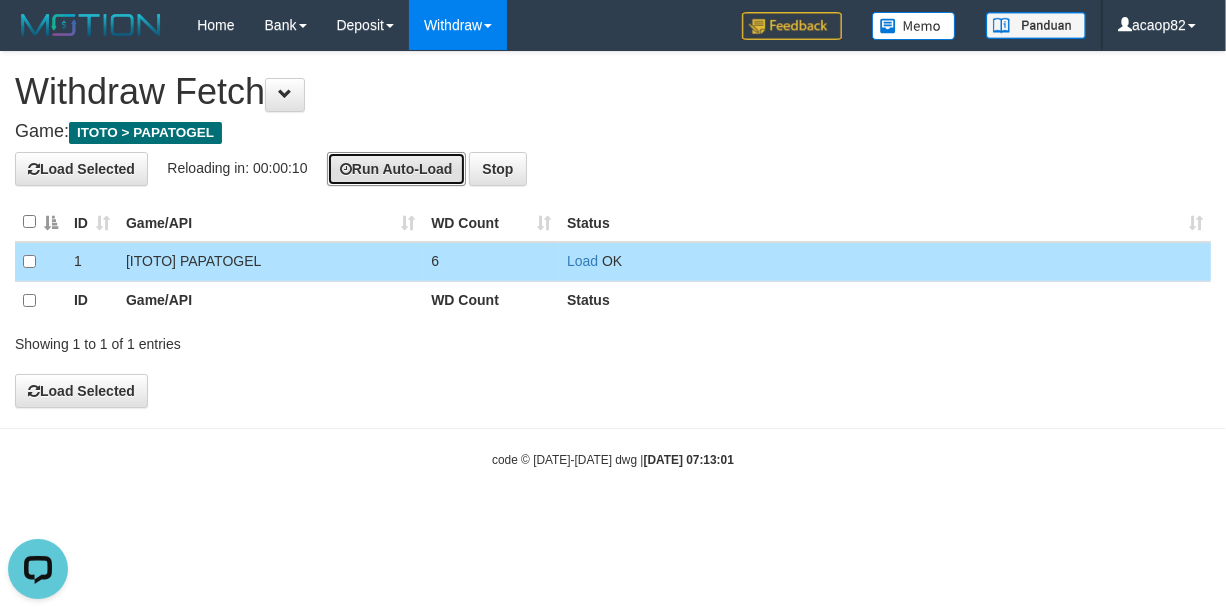 scroll, scrollTop: 0, scrollLeft: 0, axis: both 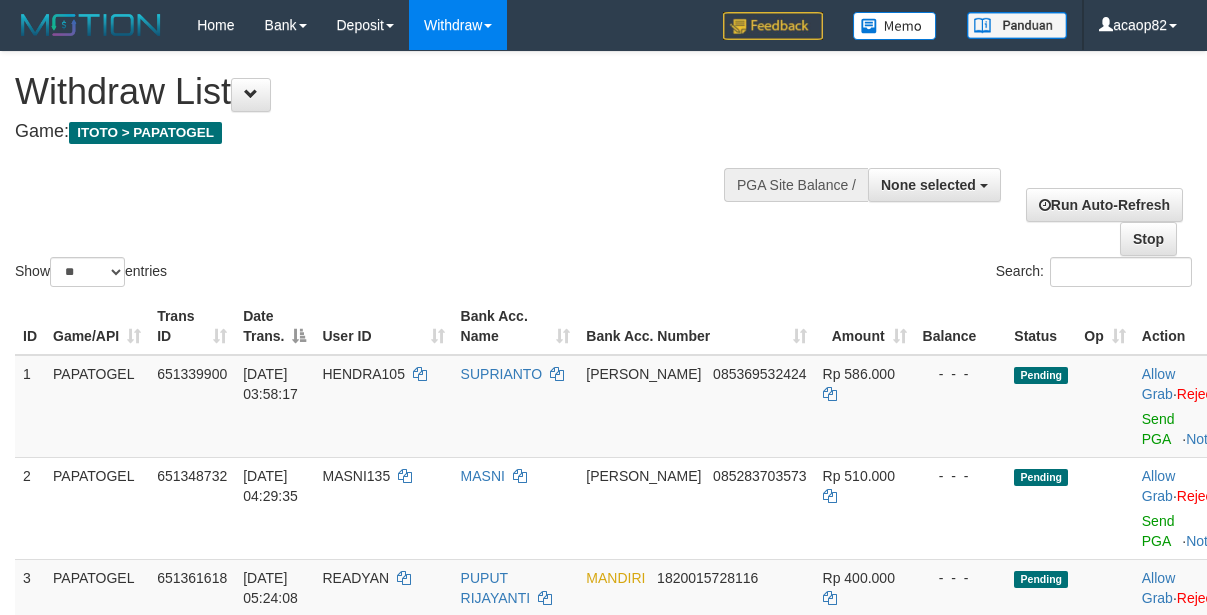 select 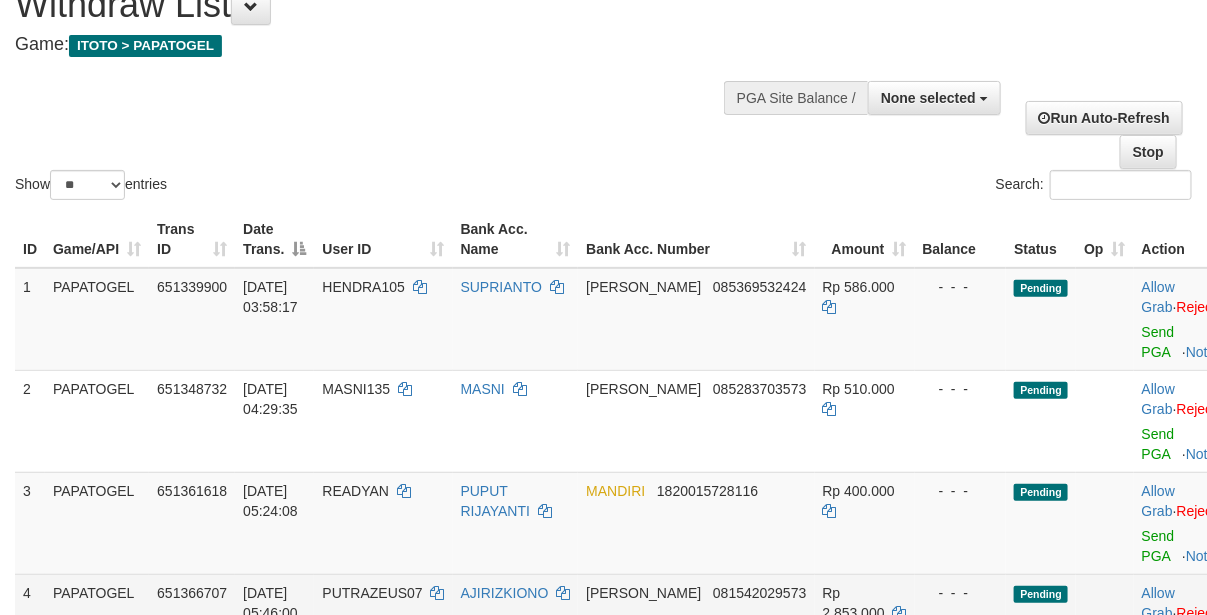 scroll, scrollTop: 87, scrollLeft: 0, axis: vertical 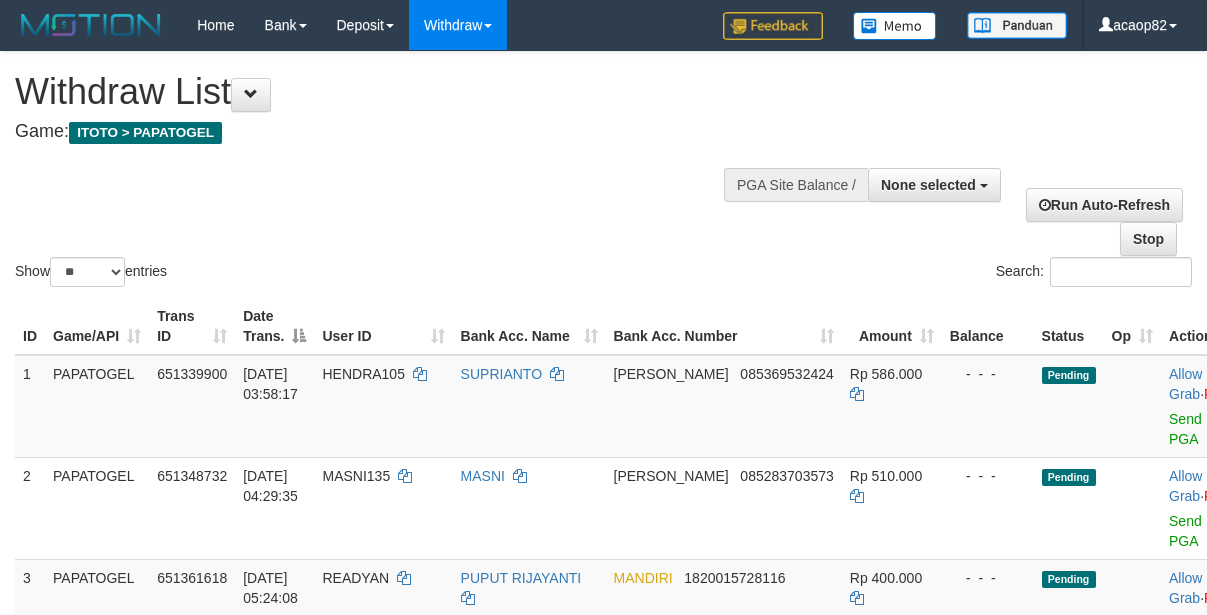select 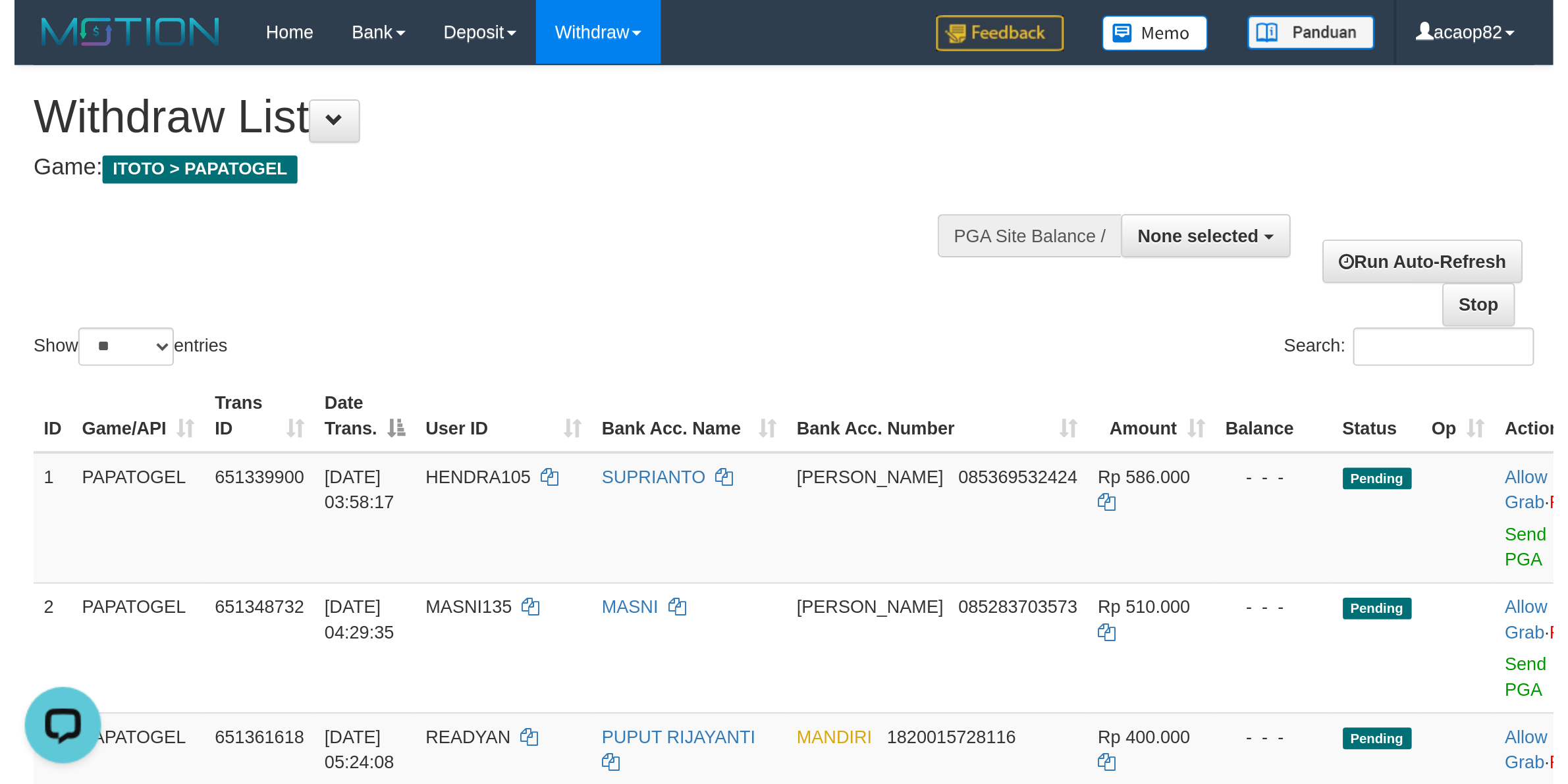 scroll, scrollTop: 0, scrollLeft: 0, axis: both 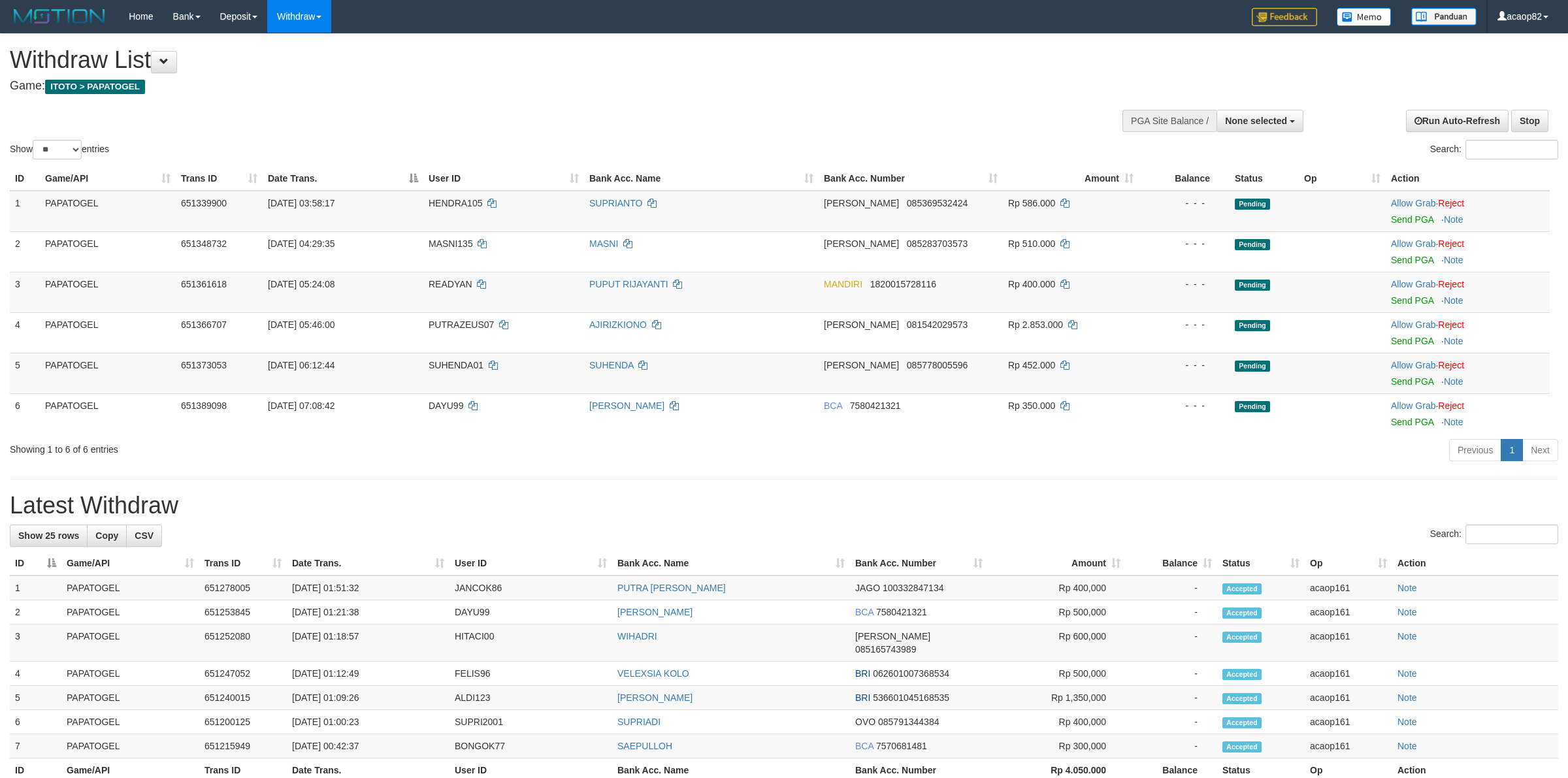 select 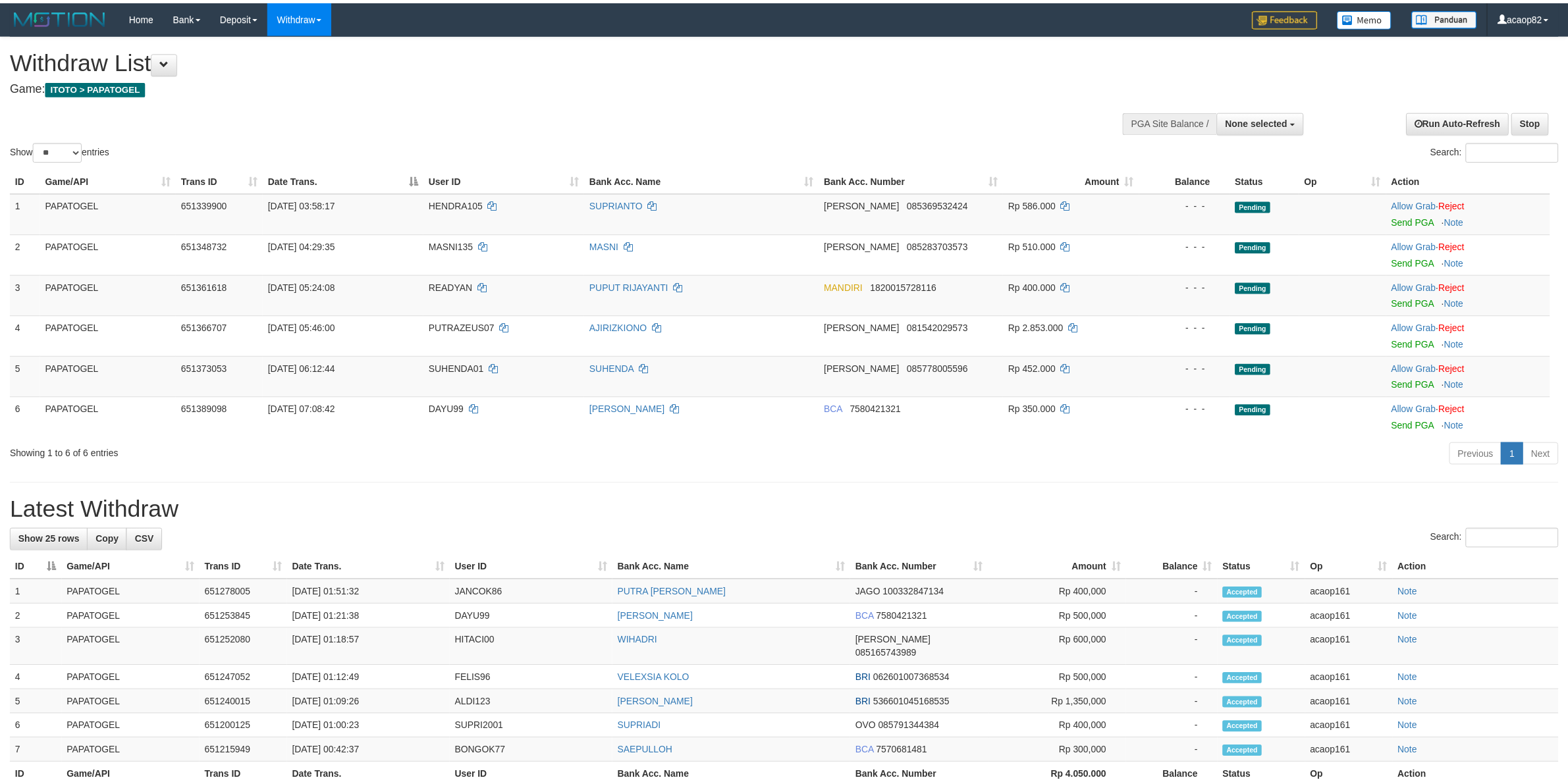 scroll, scrollTop: 0, scrollLeft: 0, axis: both 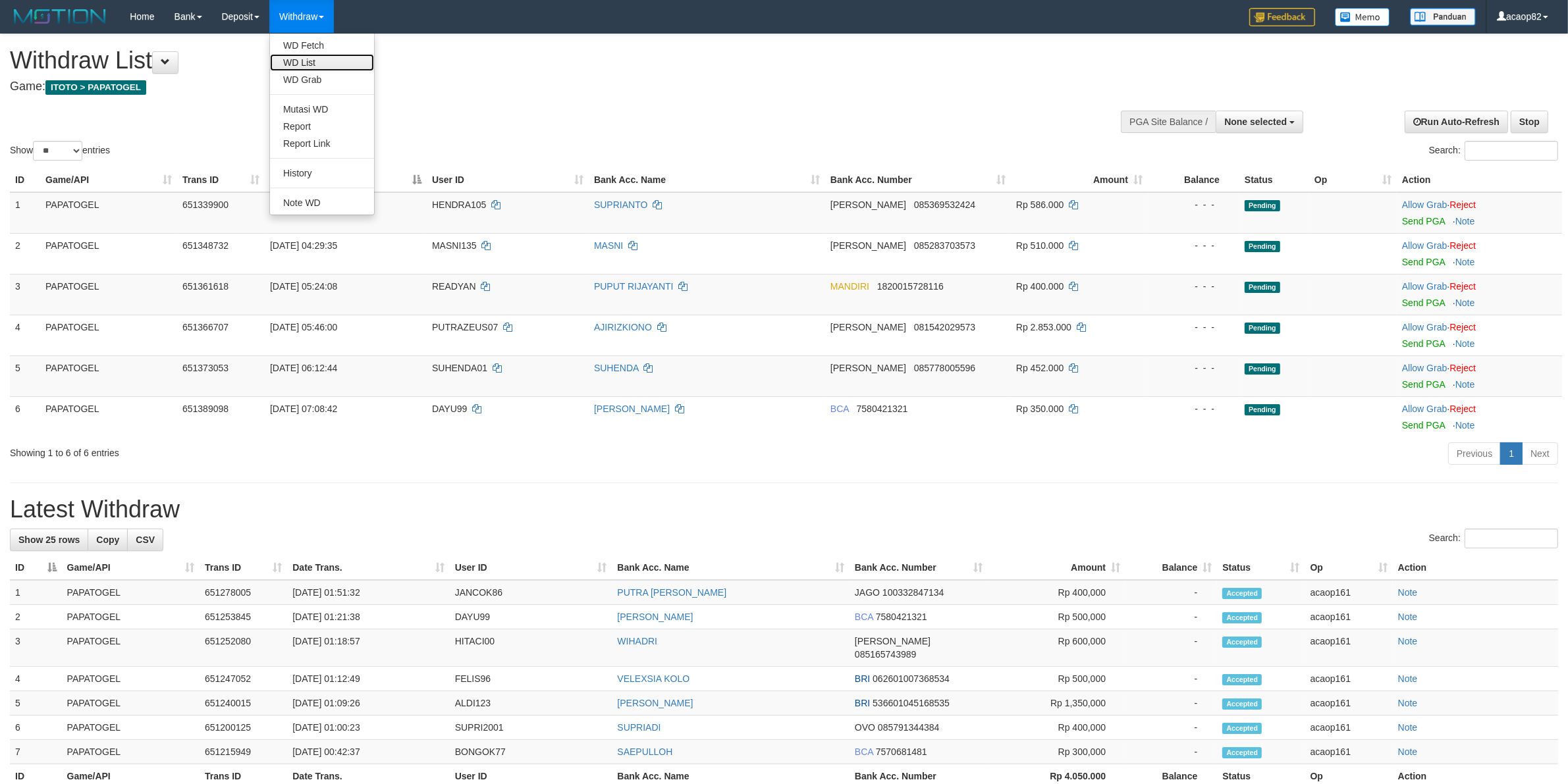 drag, startPoint x: 321, startPoint y: 63, endPoint x: 949, endPoint y: 12, distance: 630.0675 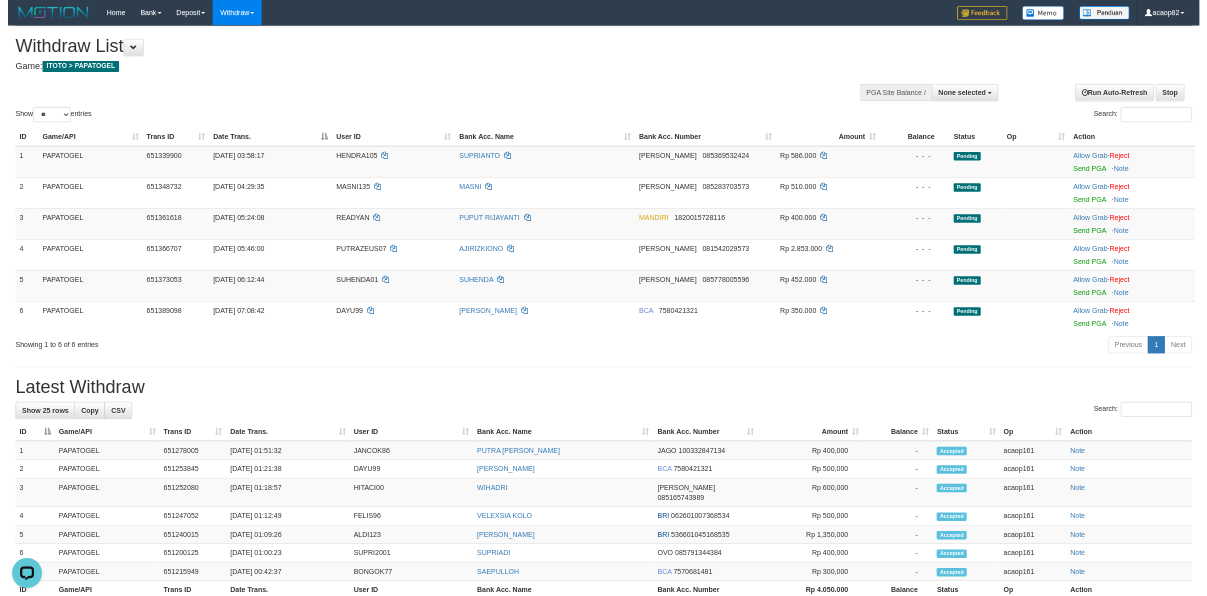 scroll, scrollTop: 0, scrollLeft: 0, axis: both 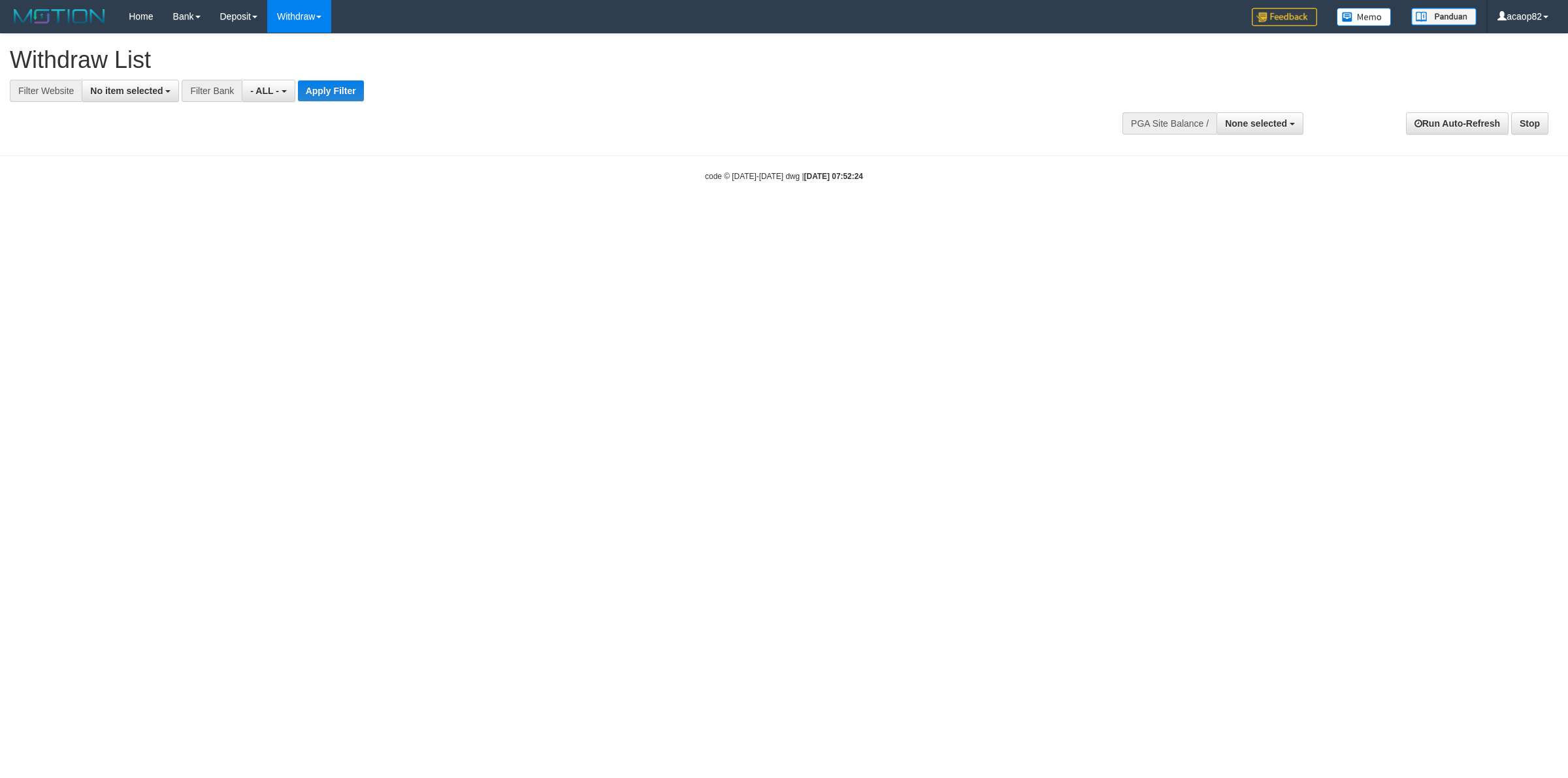 select 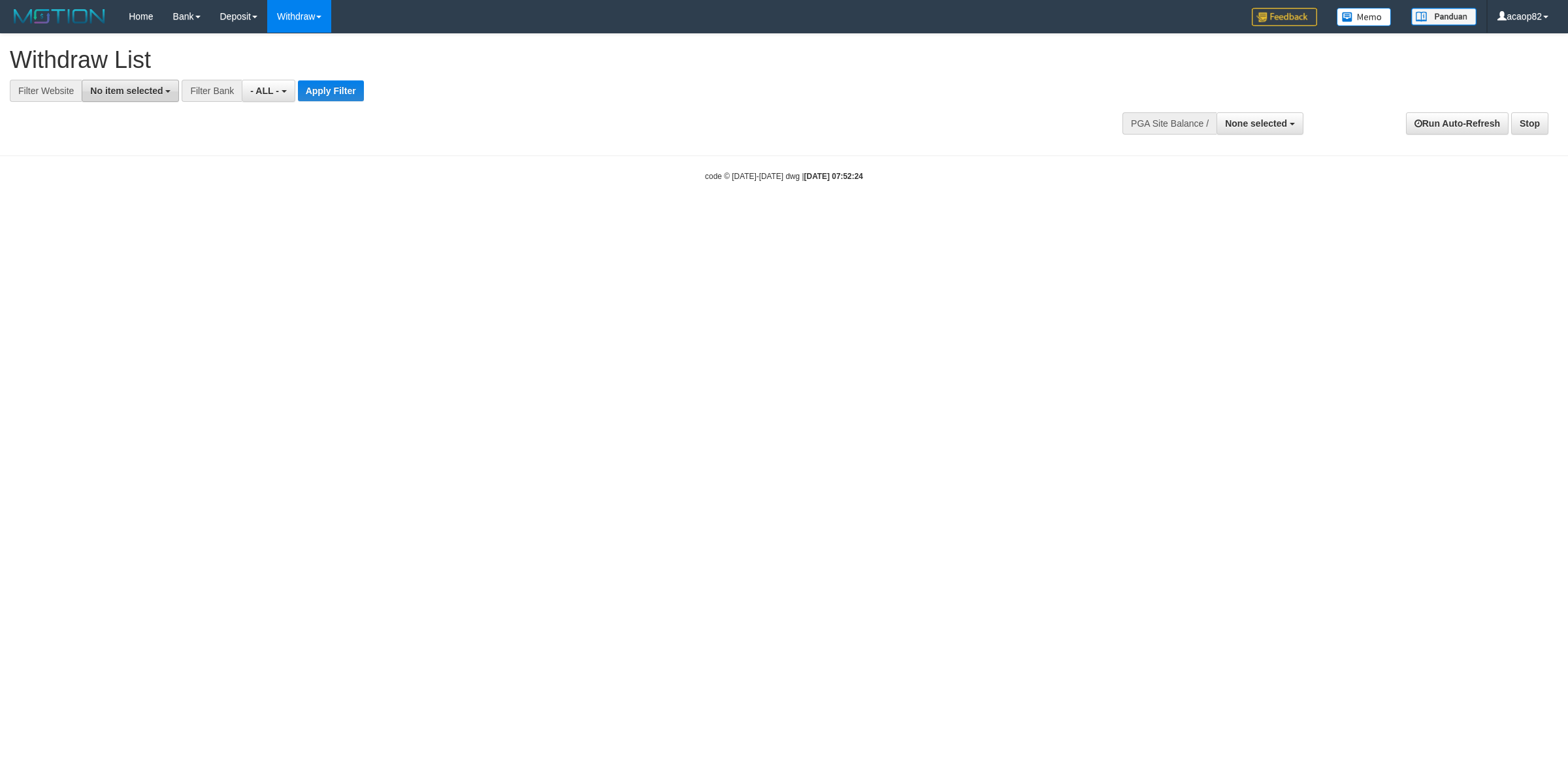 click on "No item selected" at bounding box center (126, 91) 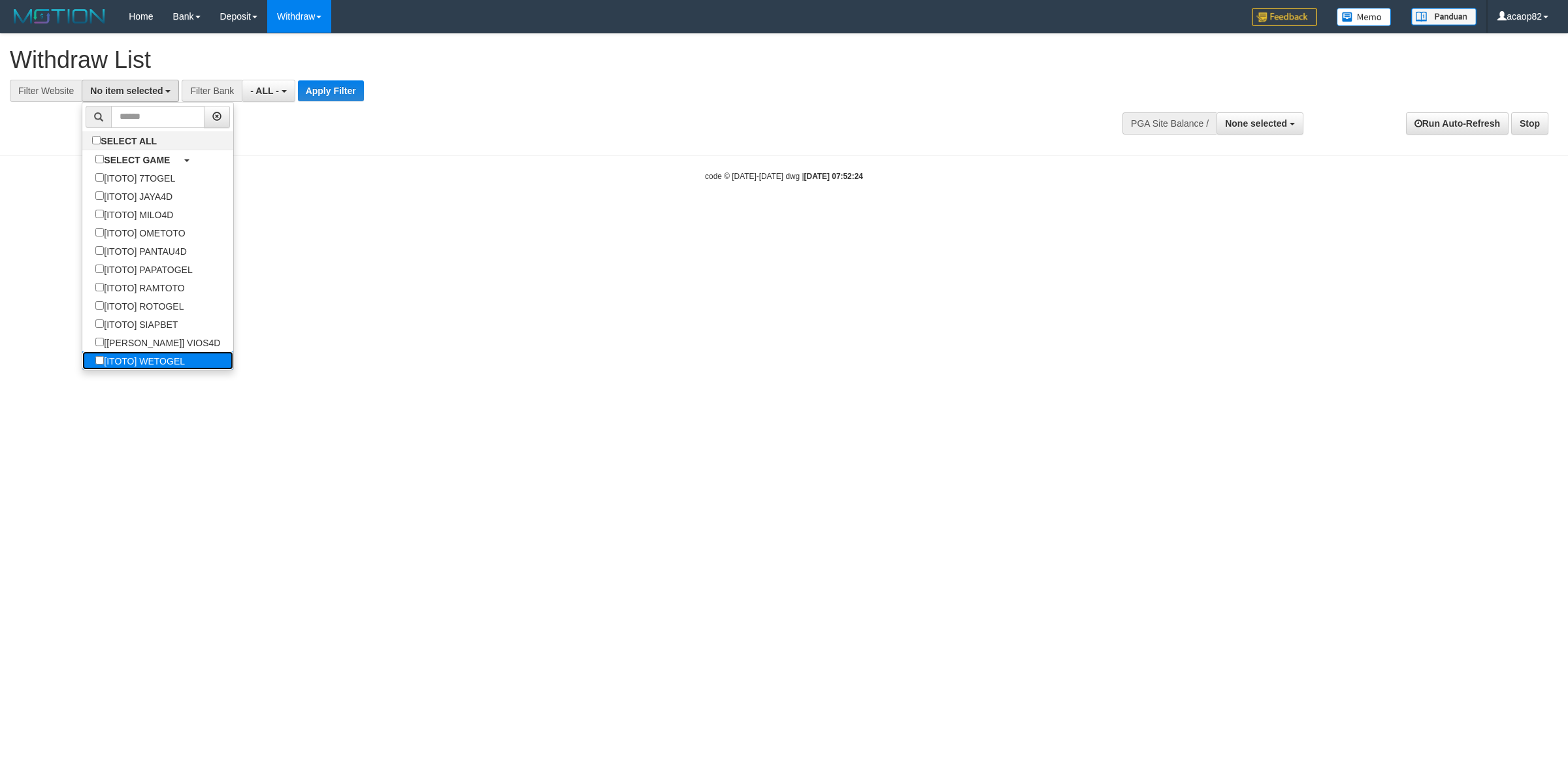 click on "[ITOTO] WETOGEL" at bounding box center [140, 361] 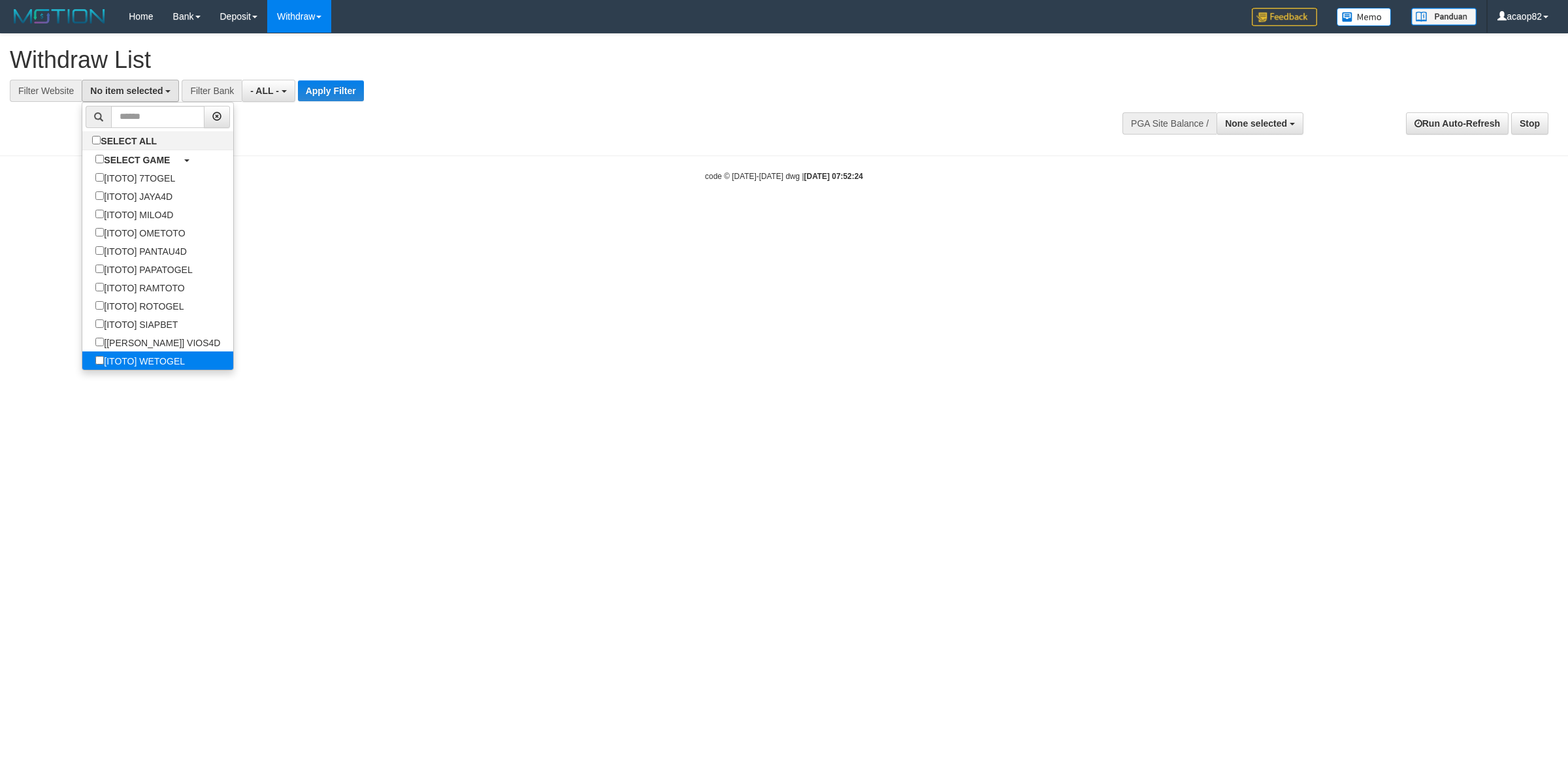 select on "***" 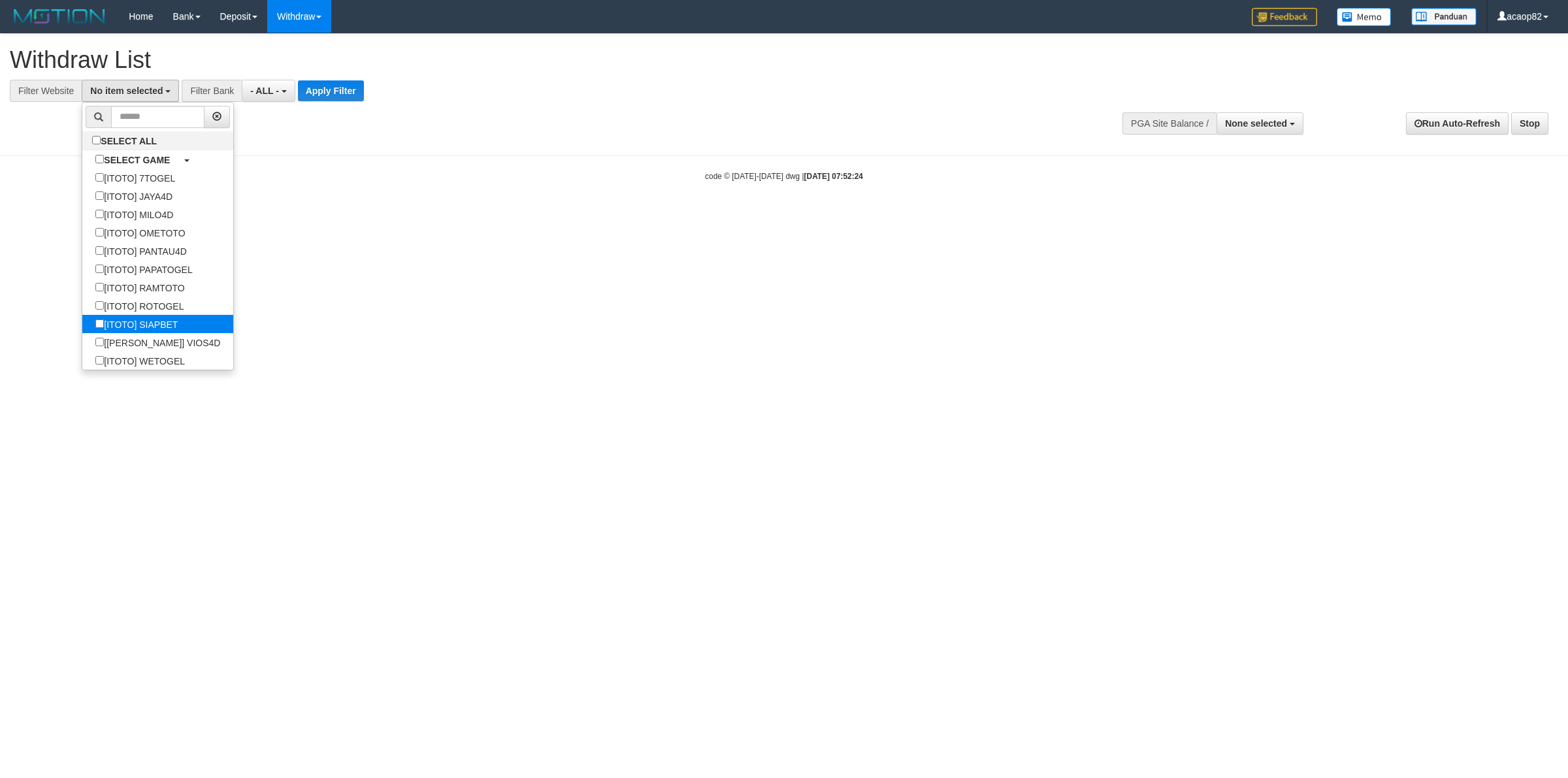 scroll, scrollTop: 122, scrollLeft: 0, axis: vertical 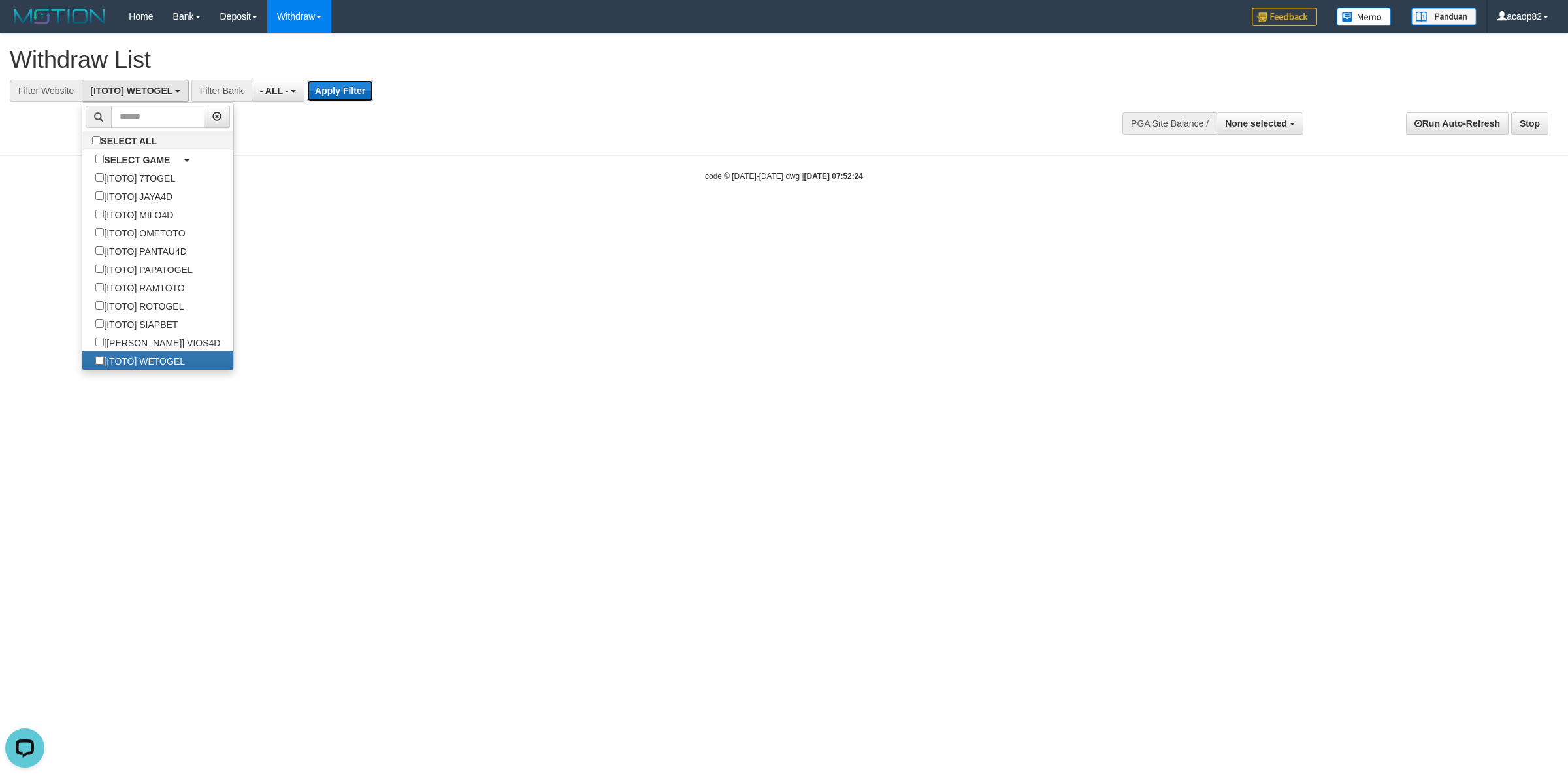 click on "Apply Filter" at bounding box center [340, 91] 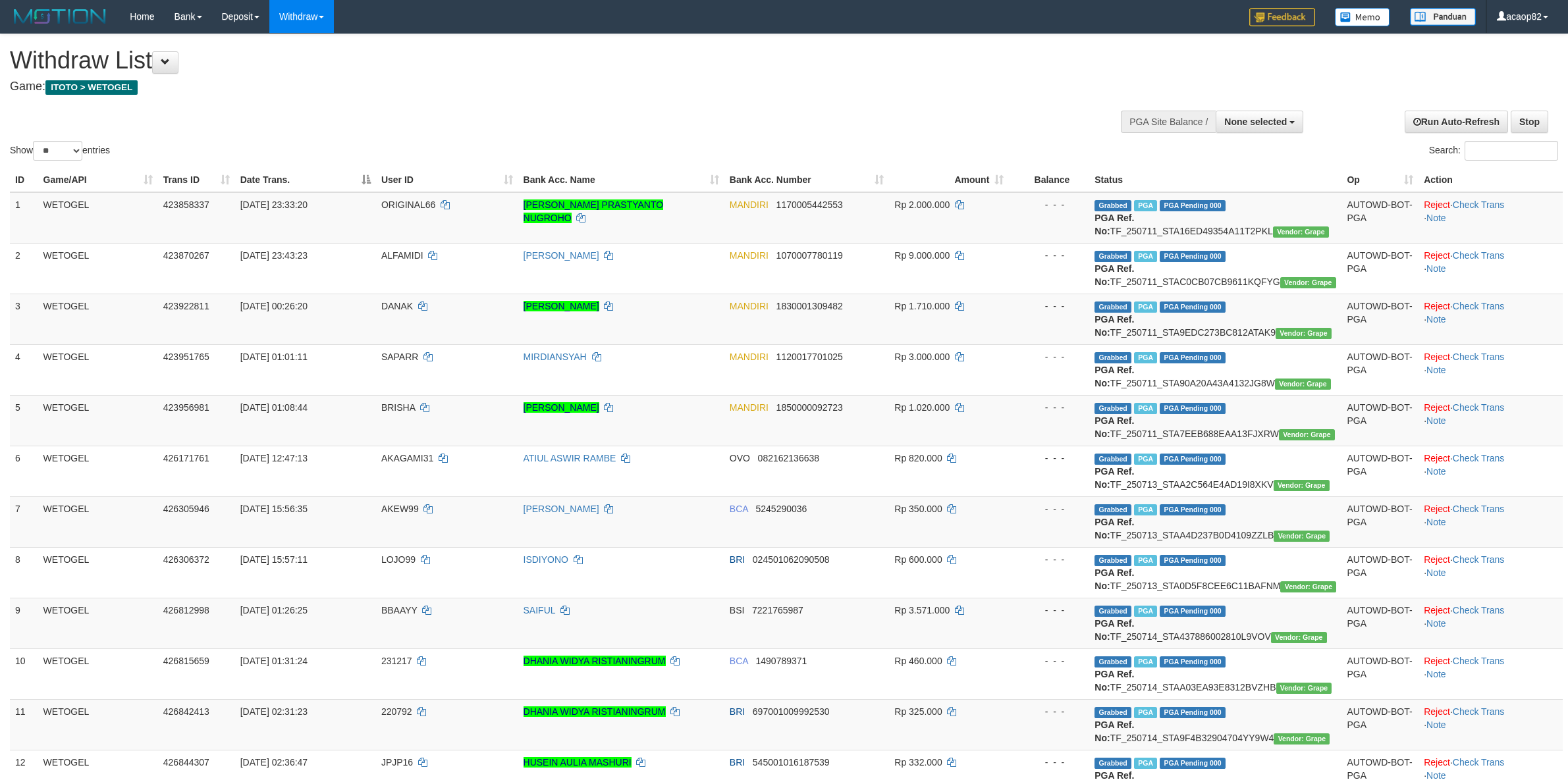 select 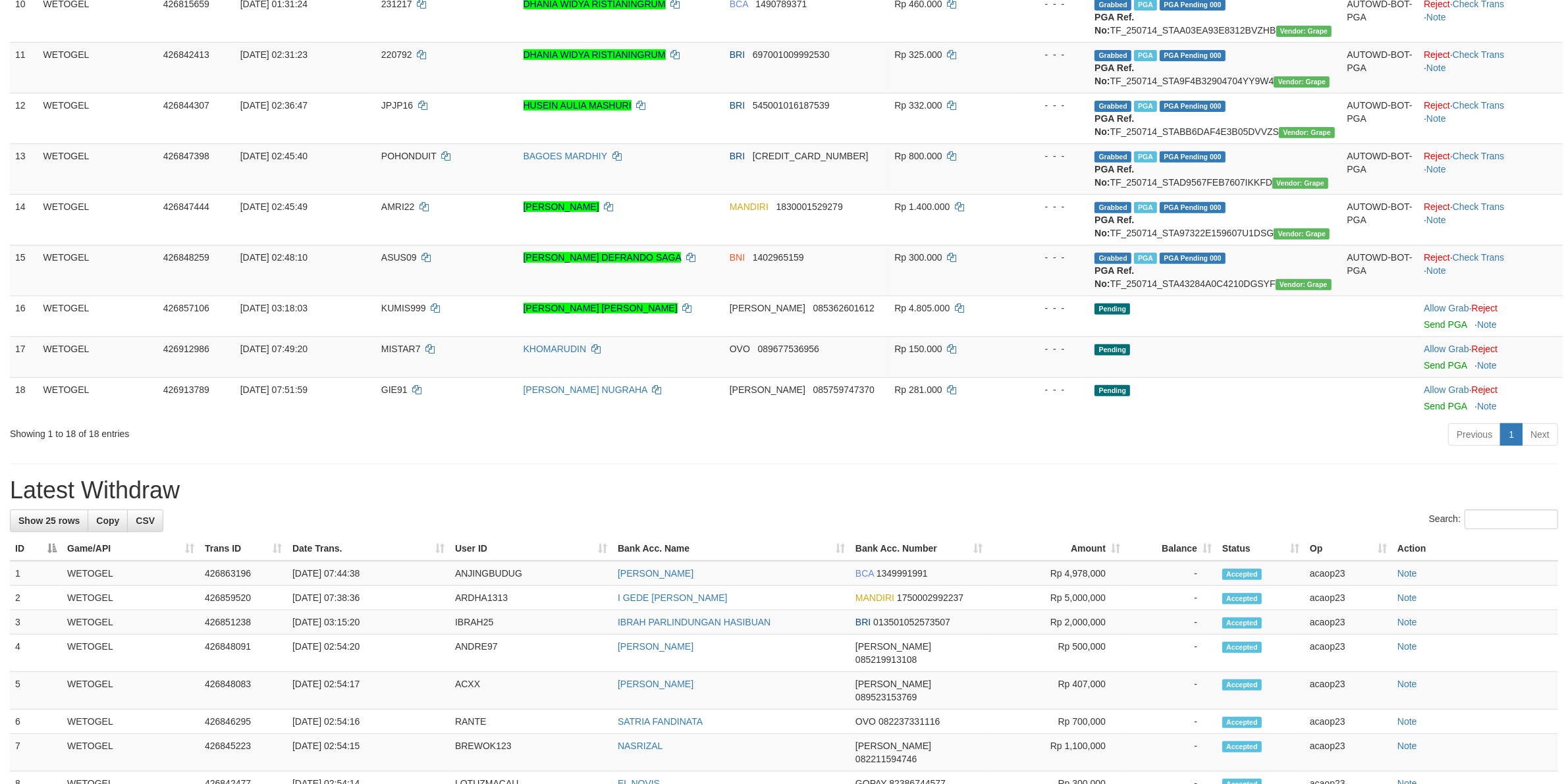 scroll, scrollTop: 658, scrollLeft: 0, axis: vertical 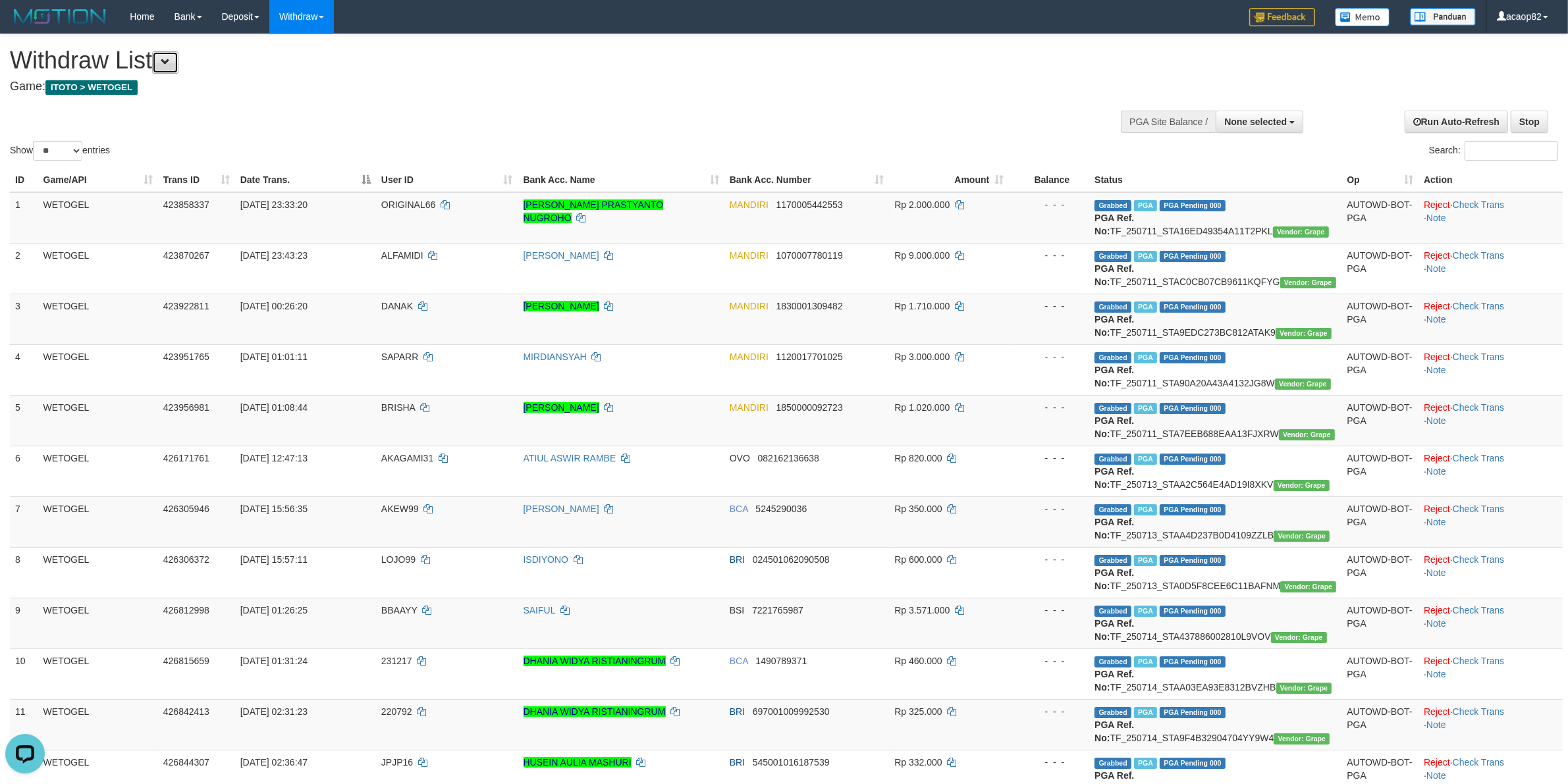 click at bounding box center (165, 62) 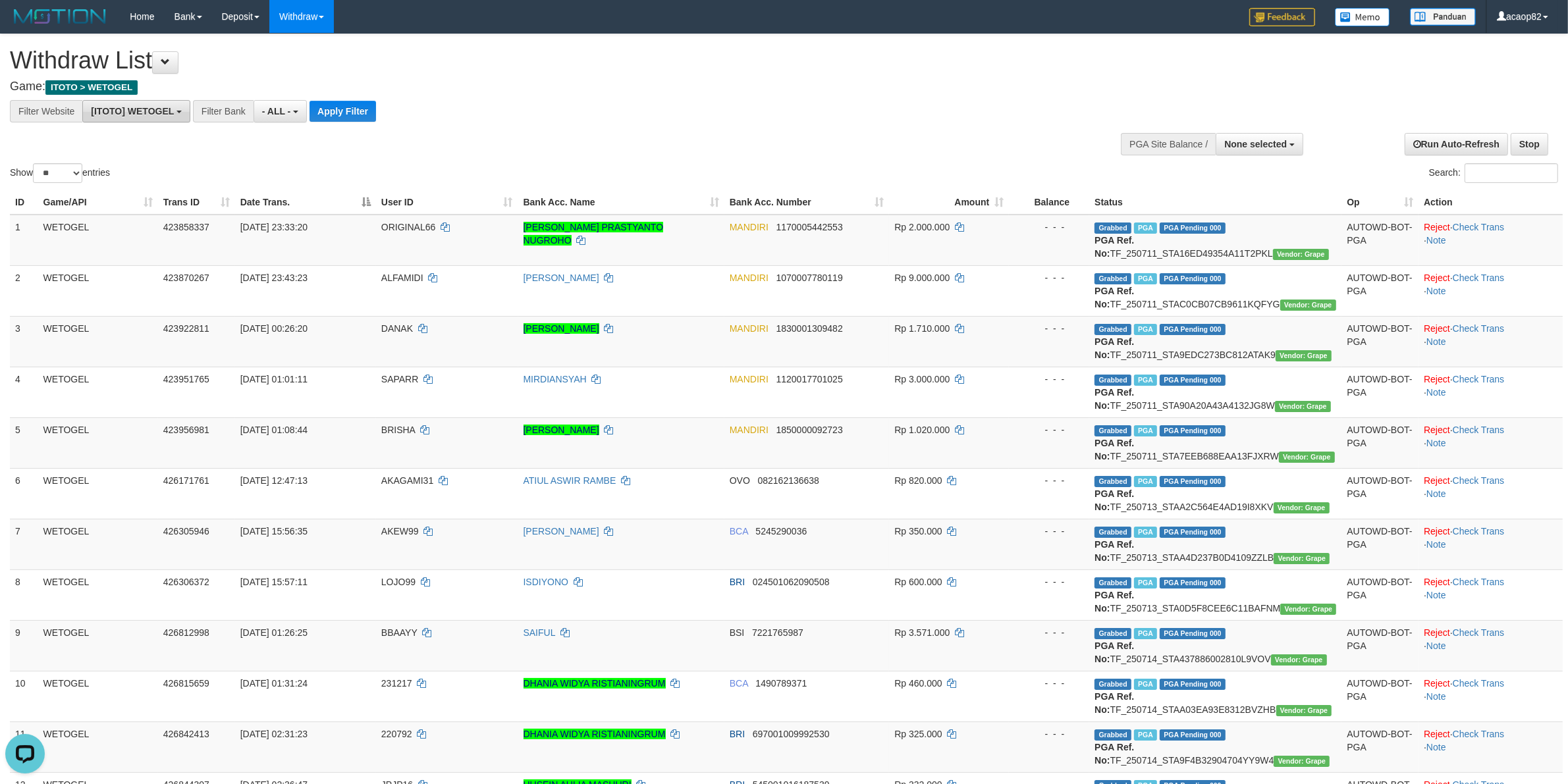 click on "[ITOTO] WETOGEL" at bounding box center [136, 111] 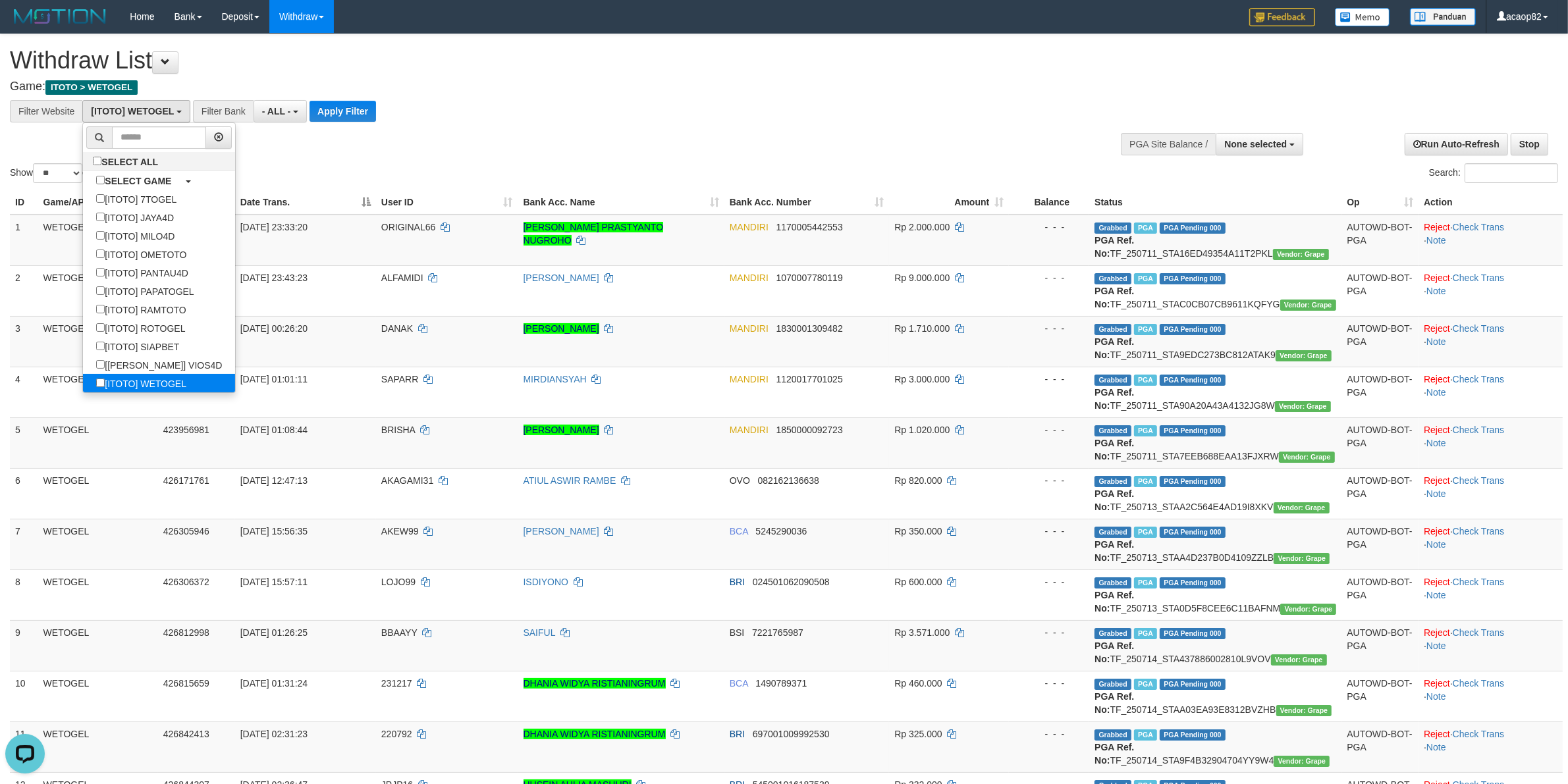 click on "[ITOTO] WETOGEL" at bounding box center (141, 383) 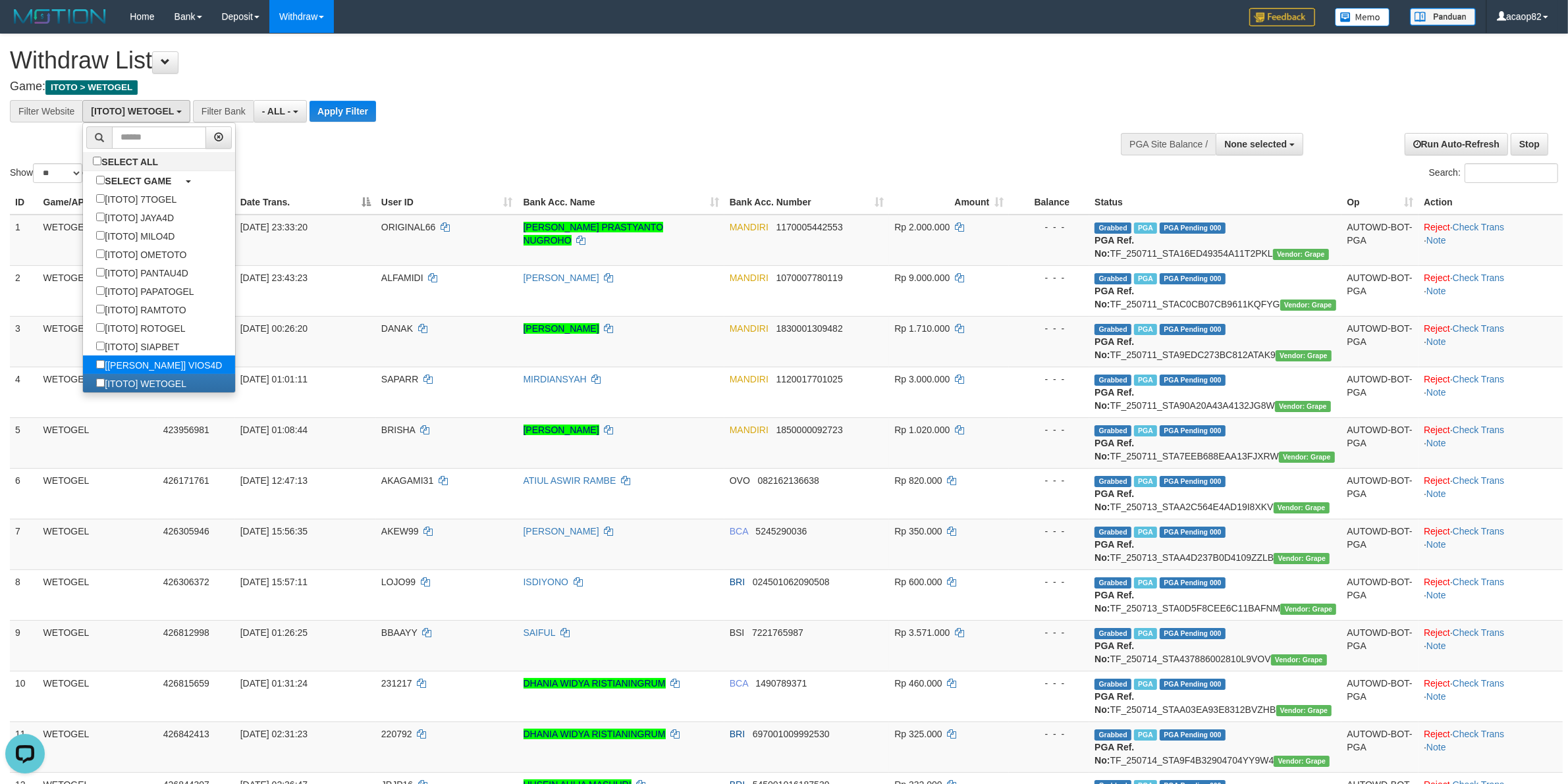 scroll, scrollTop: 122, scrollLeft: 0, axis: vertical 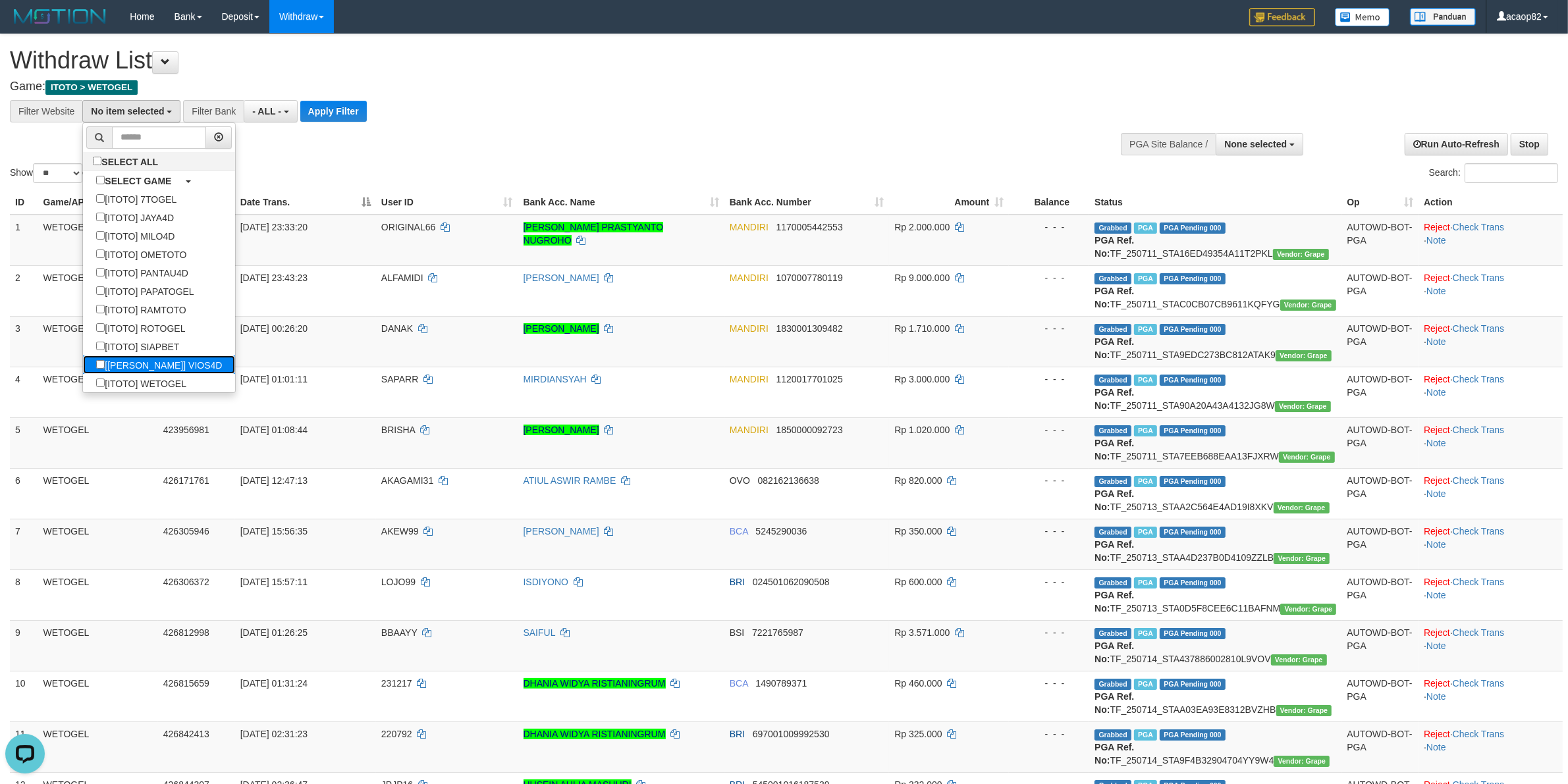 click on "[[PERSON_NAME]] VIOS4D" at bounding box center (159, 365) 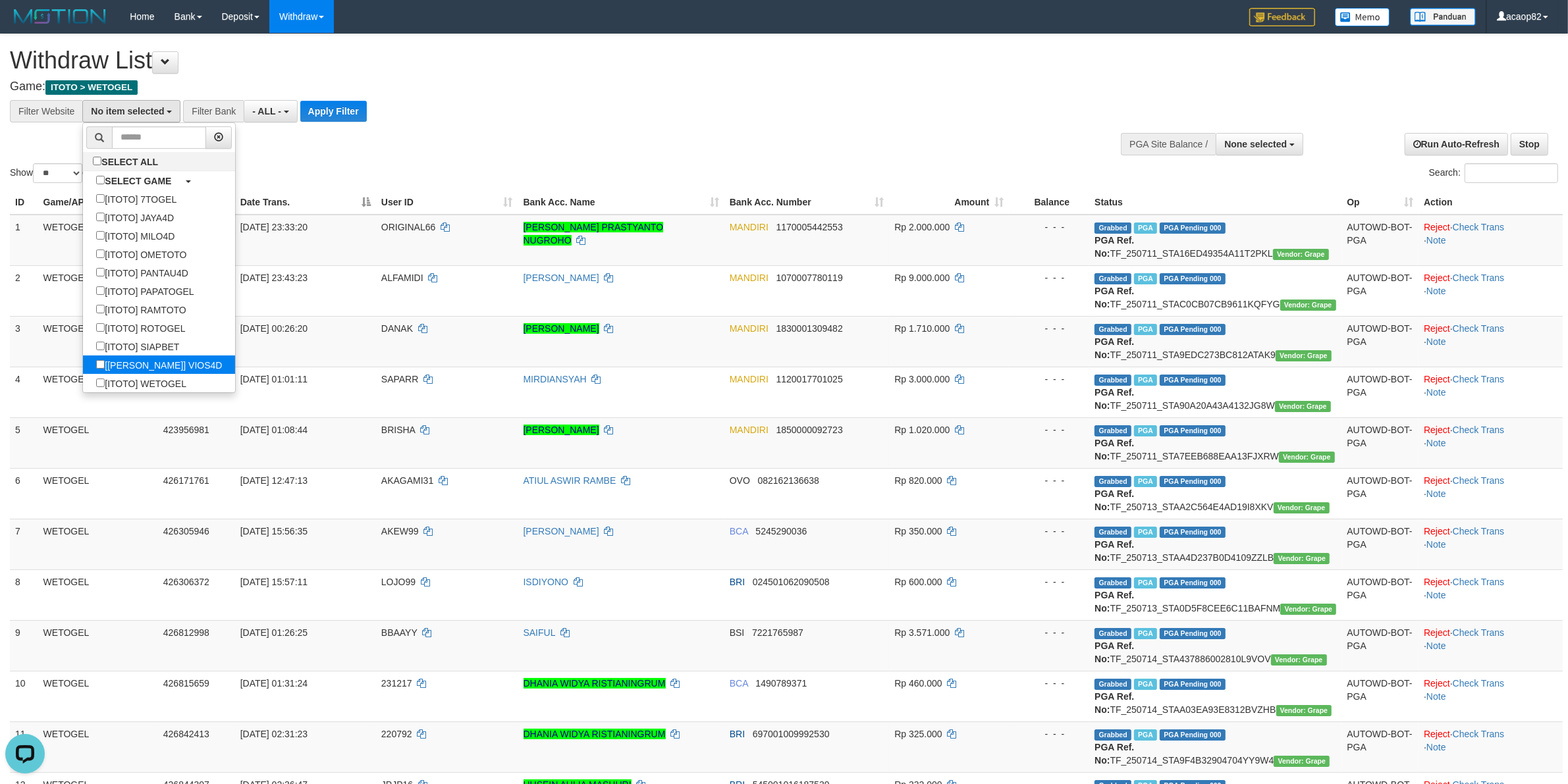 select on "***" 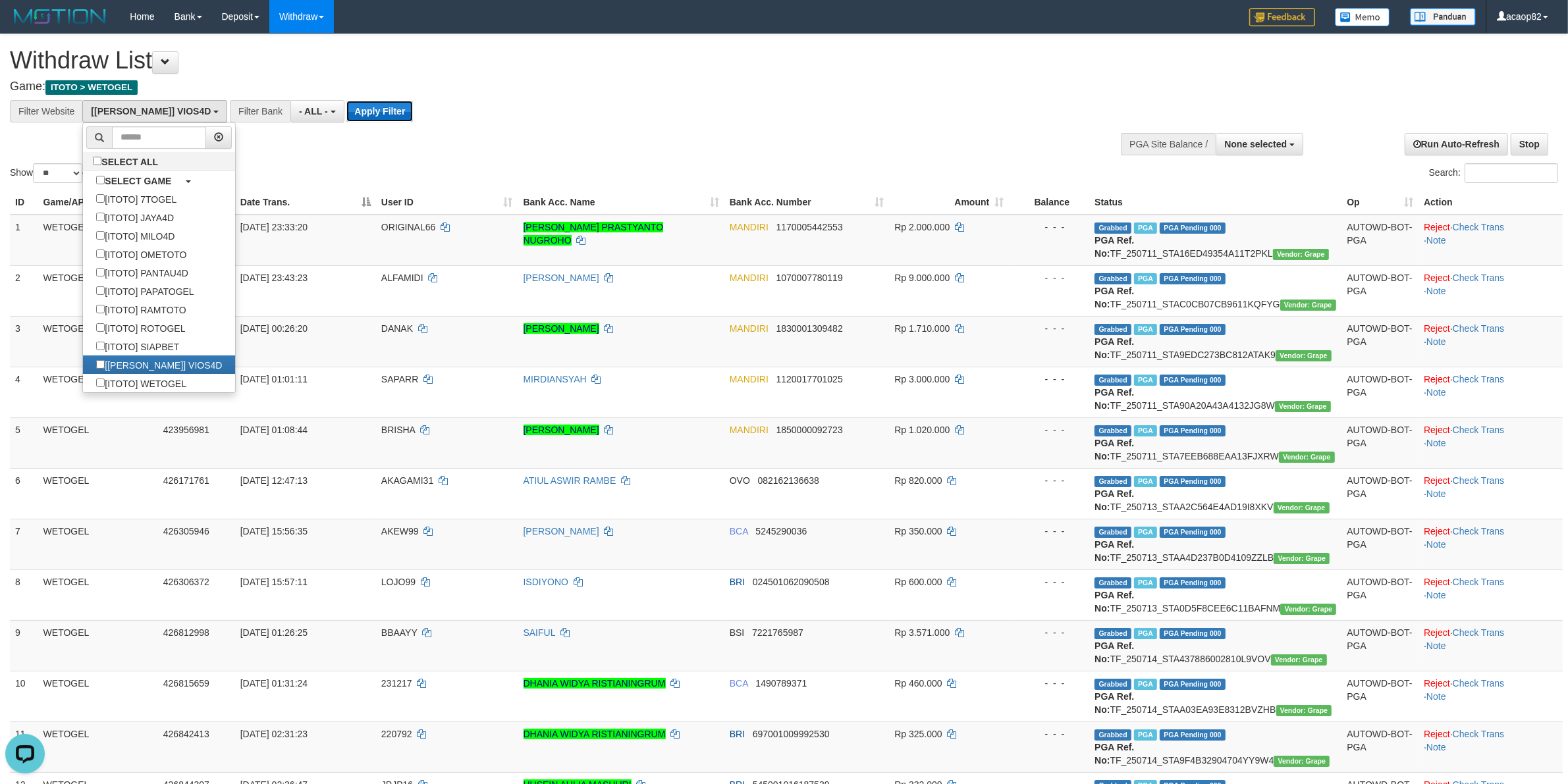 click on "Apply Filter" at bounding box center (379, 111) 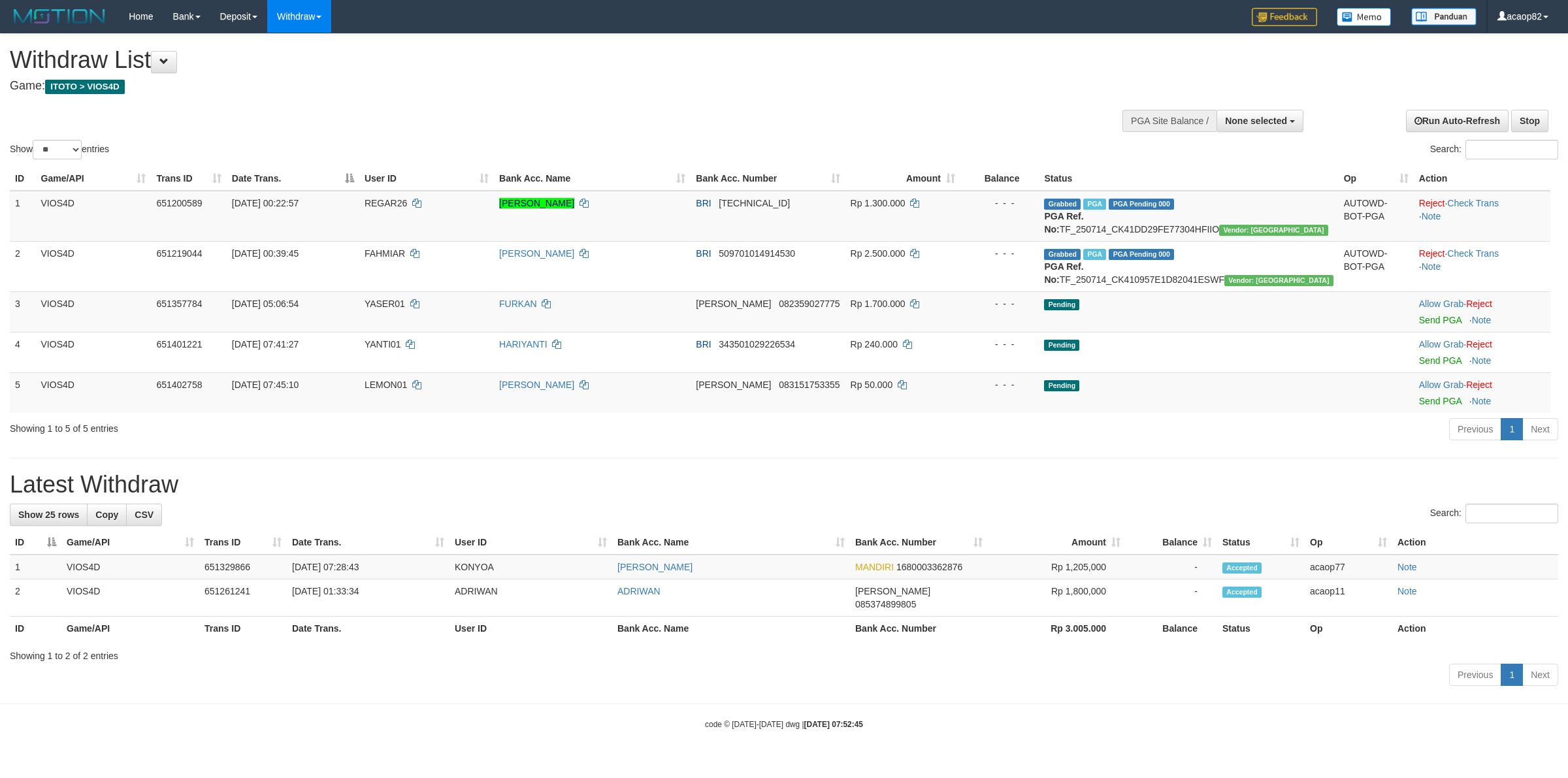 select 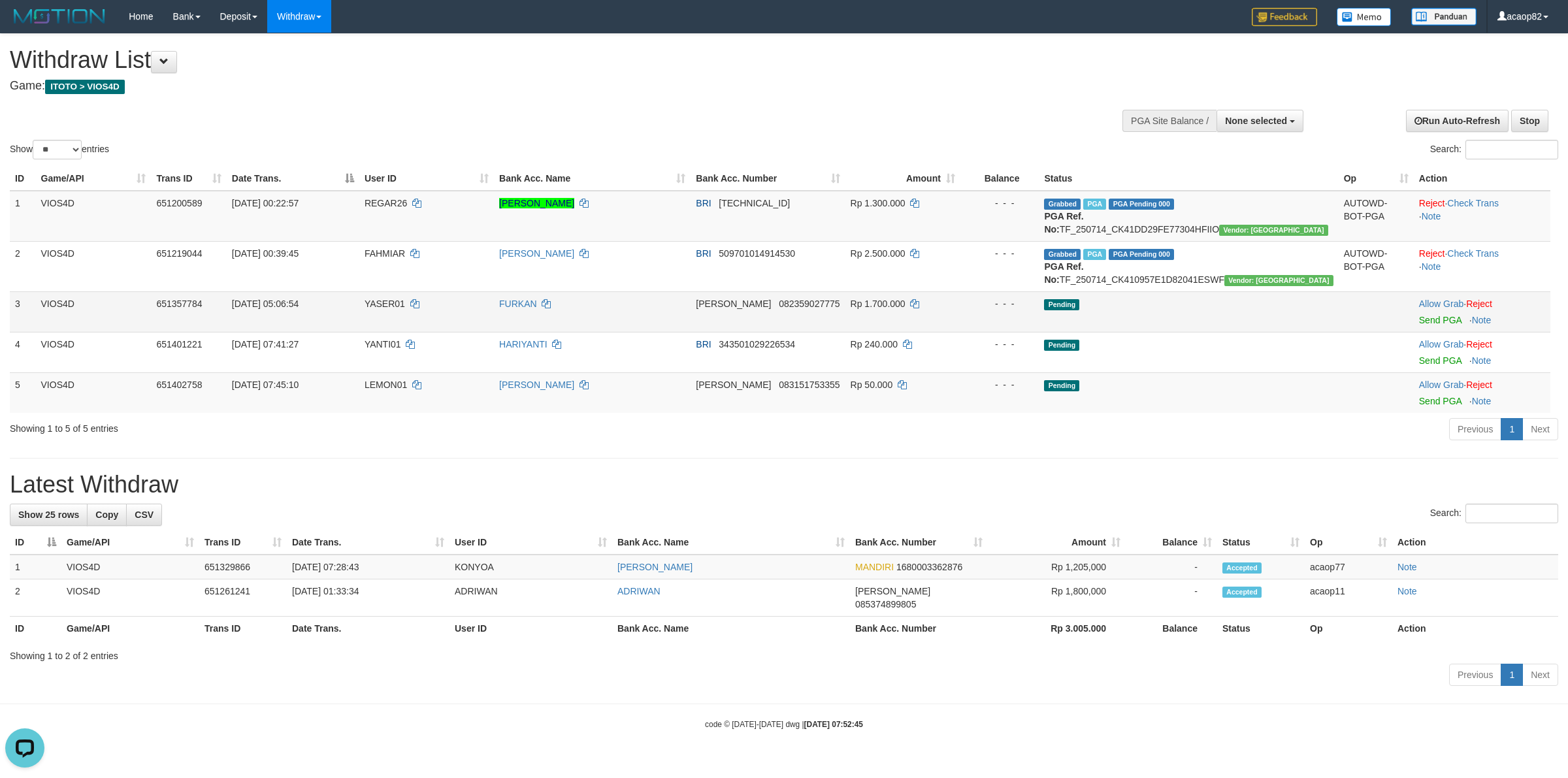 scroll, scrollTop: 0, scrollLeft: 0, axis: both 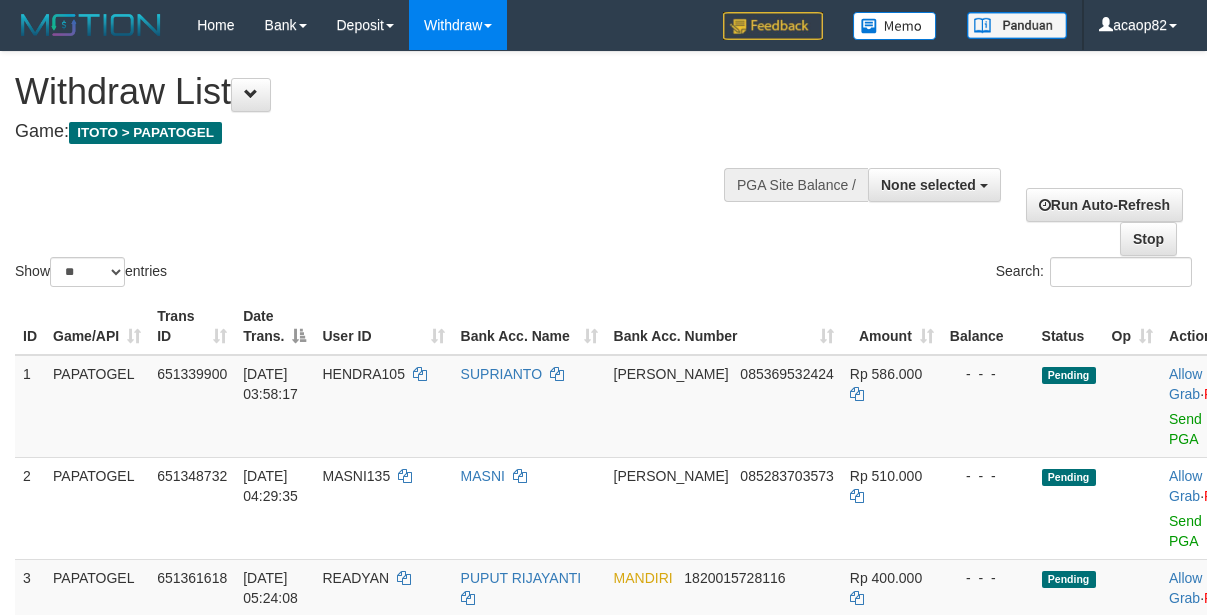 select 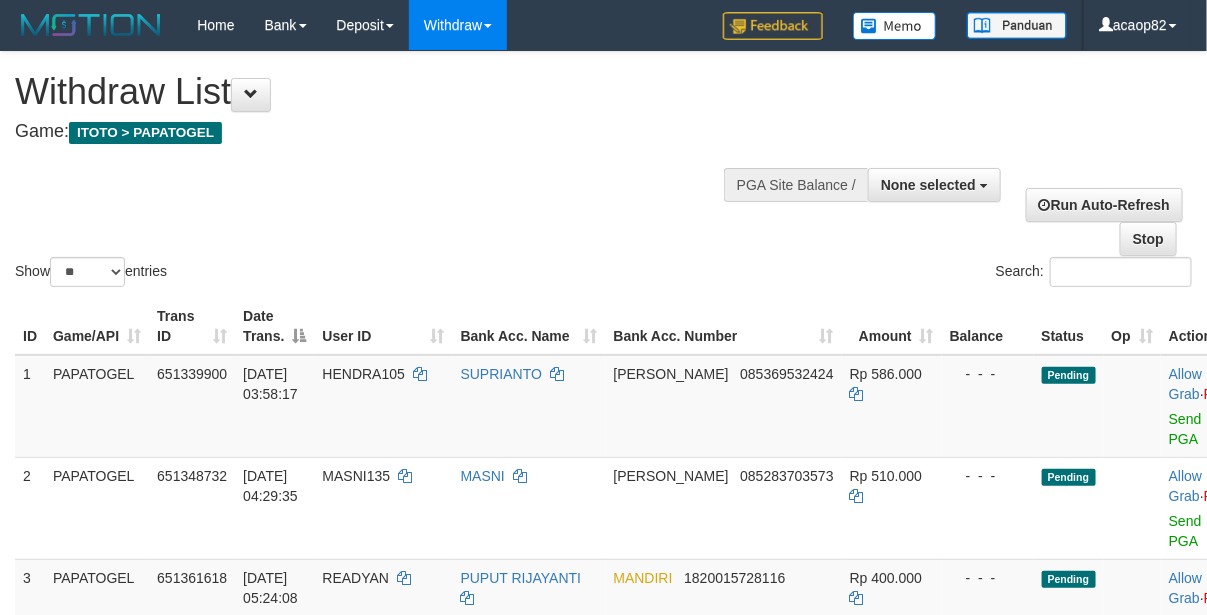 click on "Show  ** ** ** ***  entries Search:" at bounding box center (603, 171) 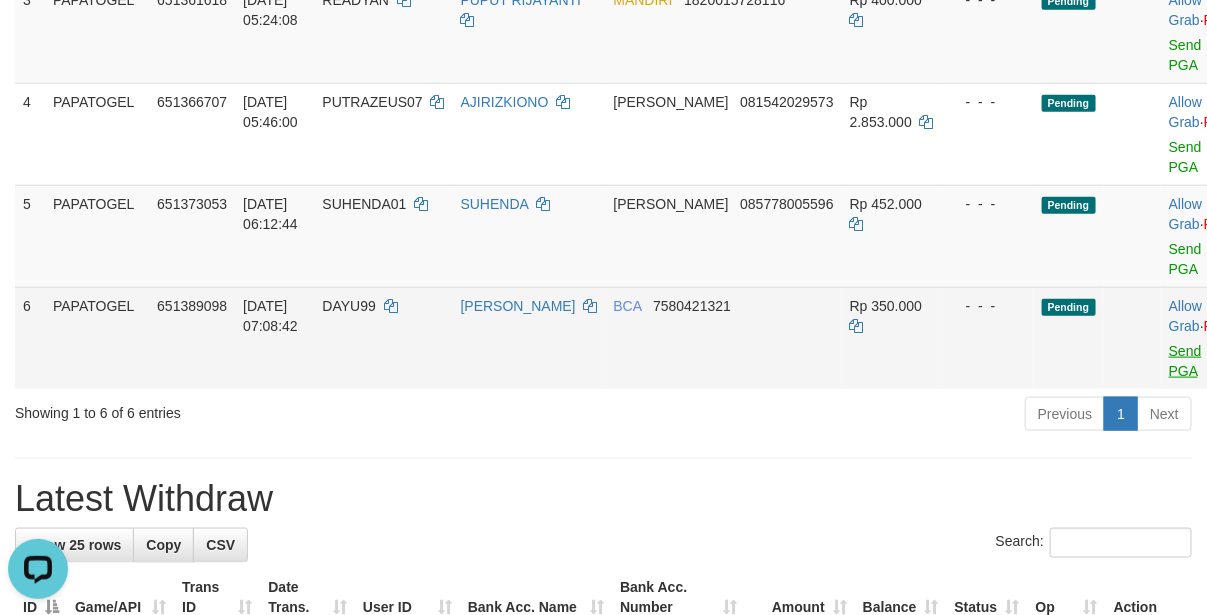 scroll, scrollTop: 0, scrollLeft: 0, axis: both 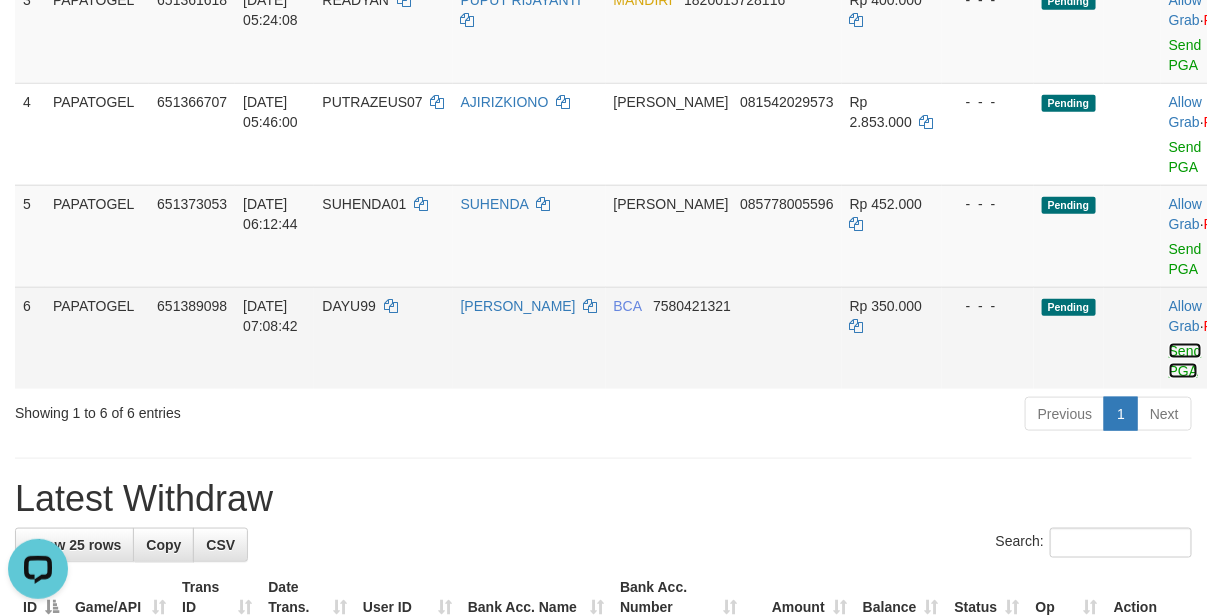 click on "Send PGA" at bounding box center [1185, 361] 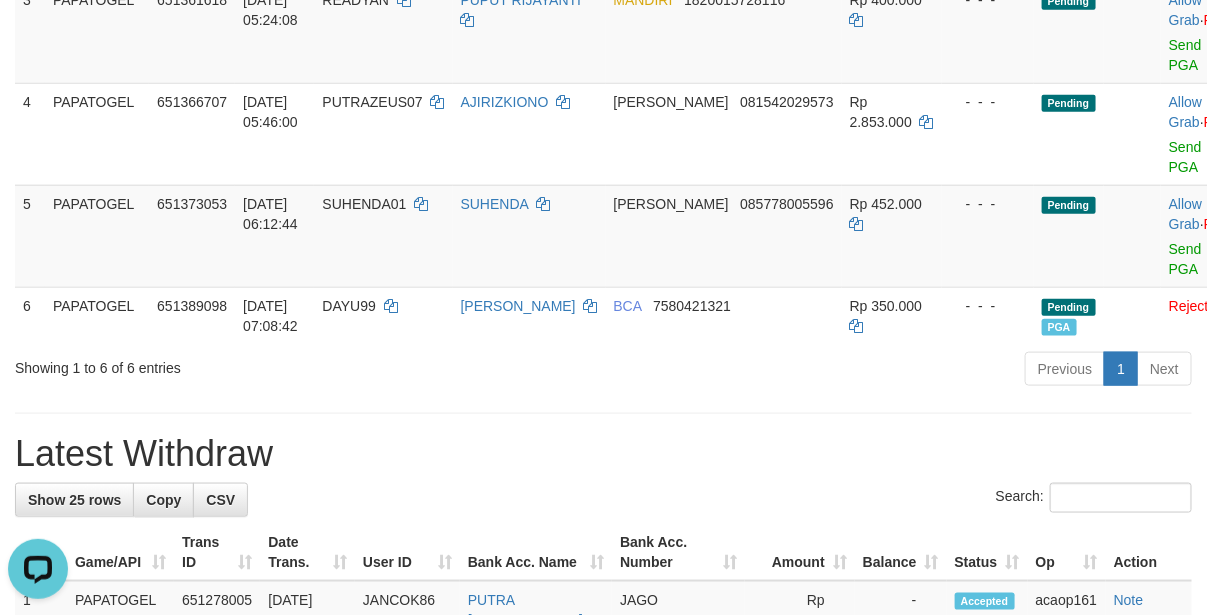 click on "Previous 1 Next" at bounding box center [855, 371] 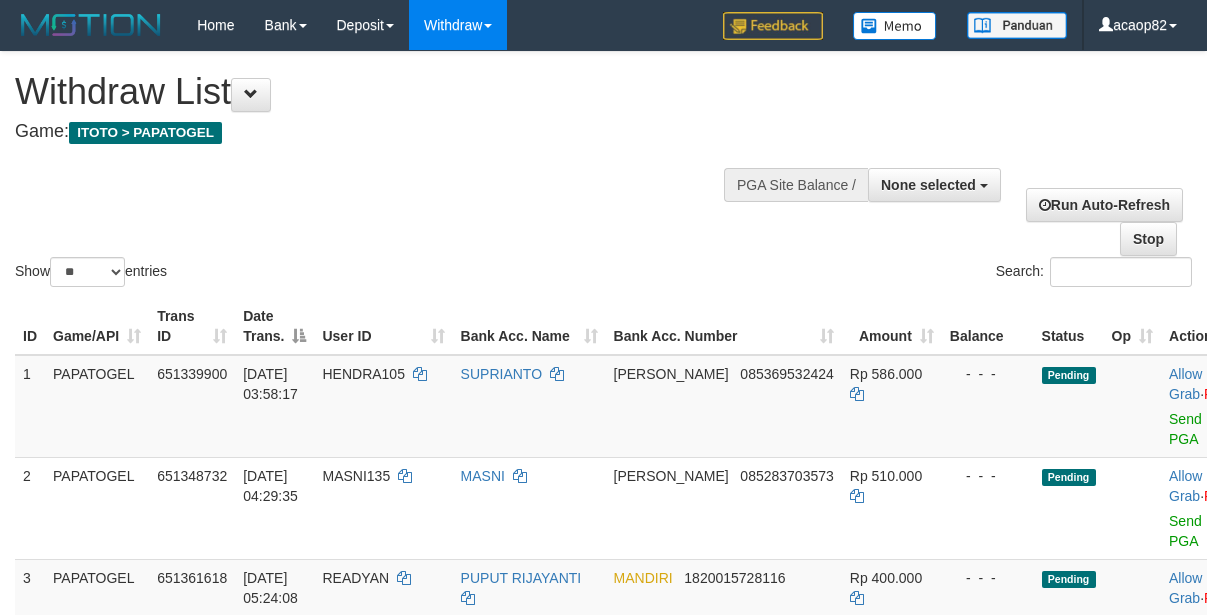 select 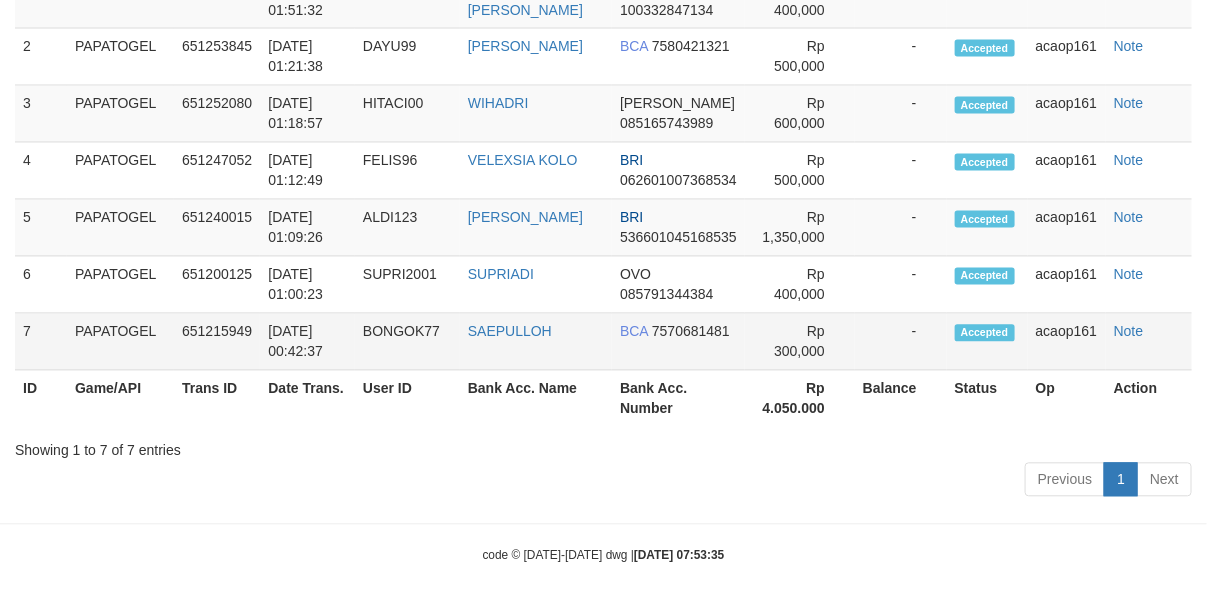 scroll, scrollTop: 1192, scrollLeft: 0, axis: vertical 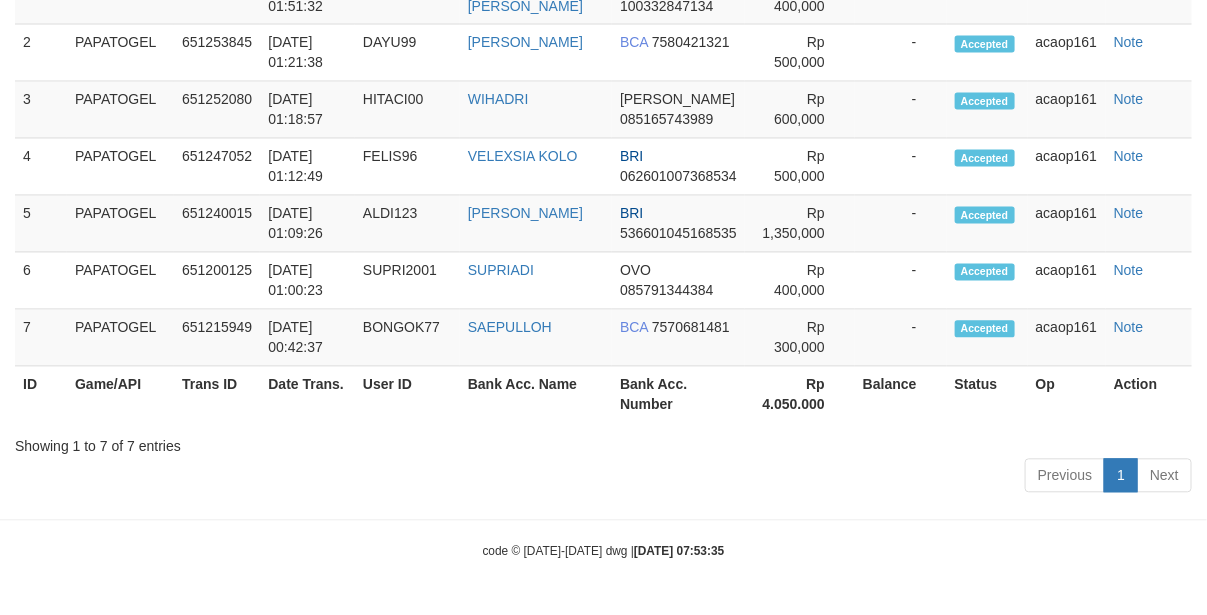 click on "Showing 1 to 7 of 7 entries" at bounding box center (603, 443) 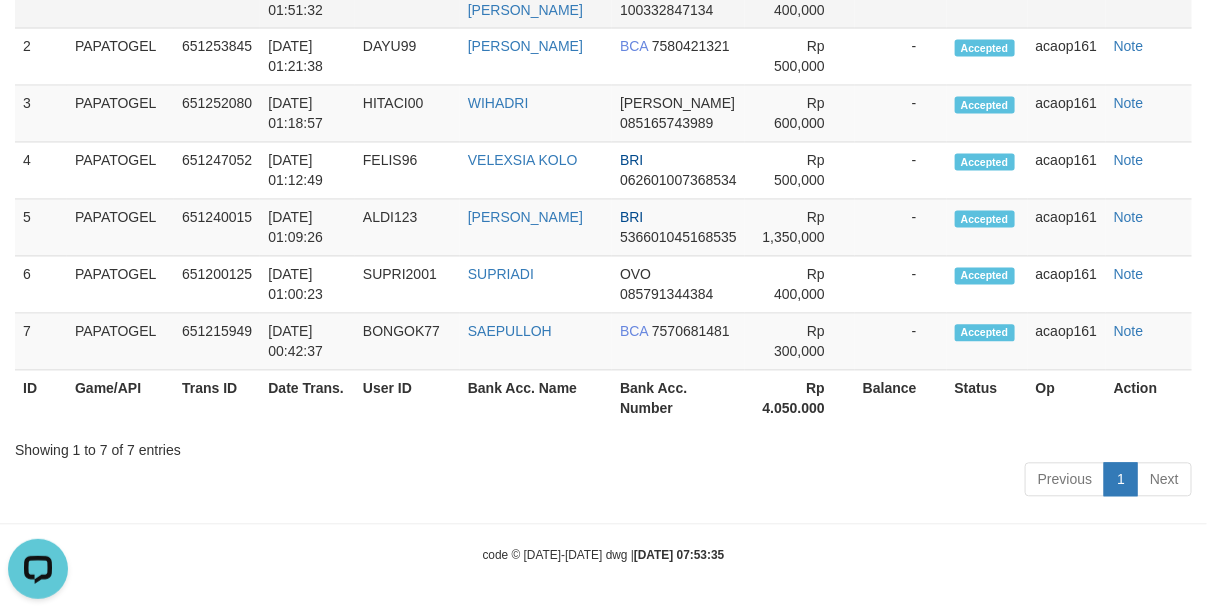 scroll, scrollTop: 0, scrollLeft: 0, axis: both 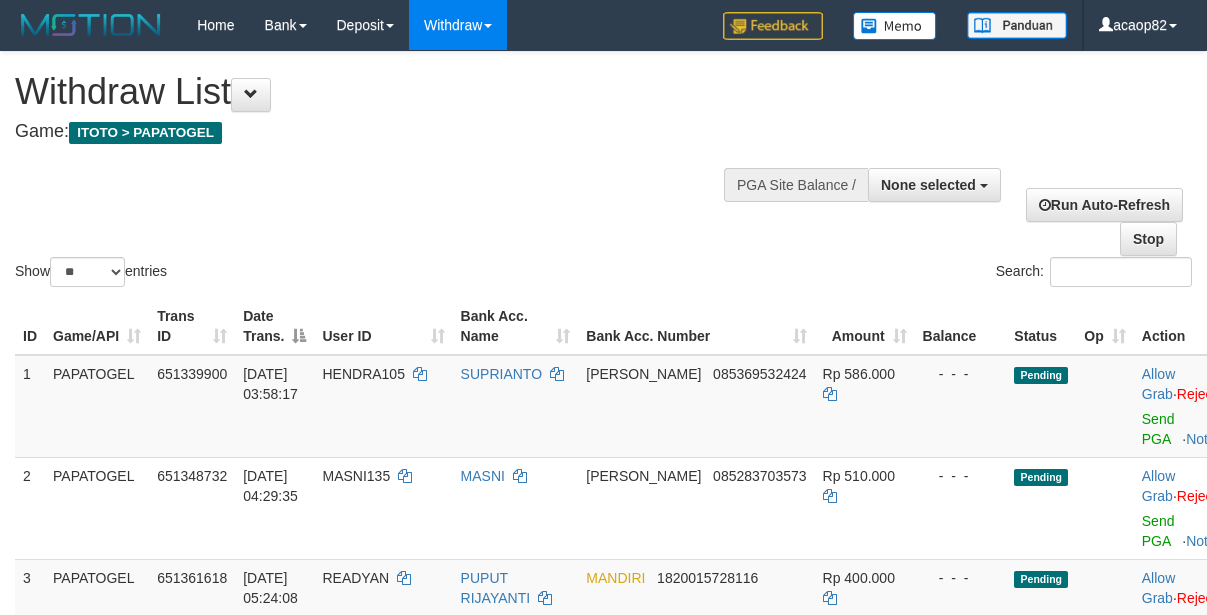select 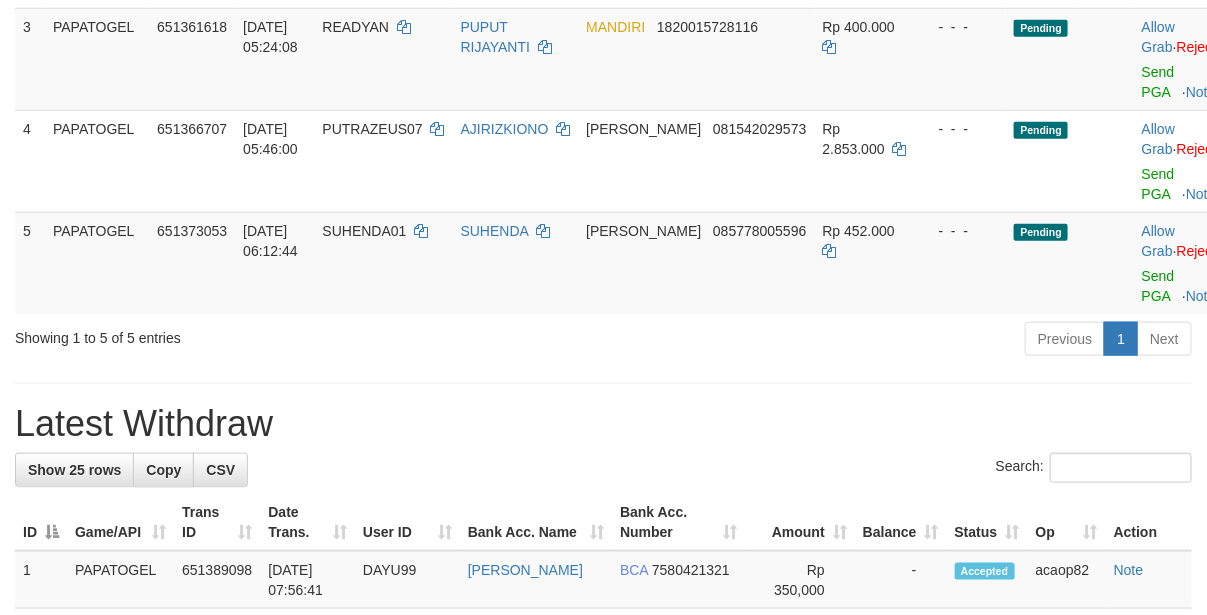 scroll, scrollTop: 885, scrollLeft: 0, axis: vertical 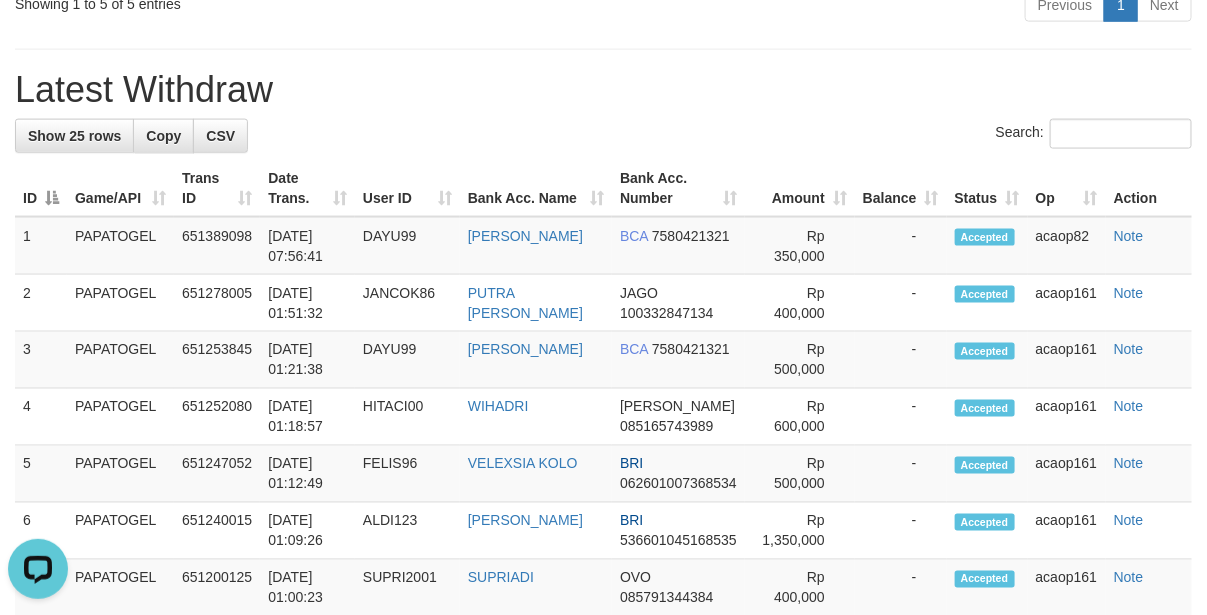 click on "Latest Withdraw" at bounding box center [603, 90] 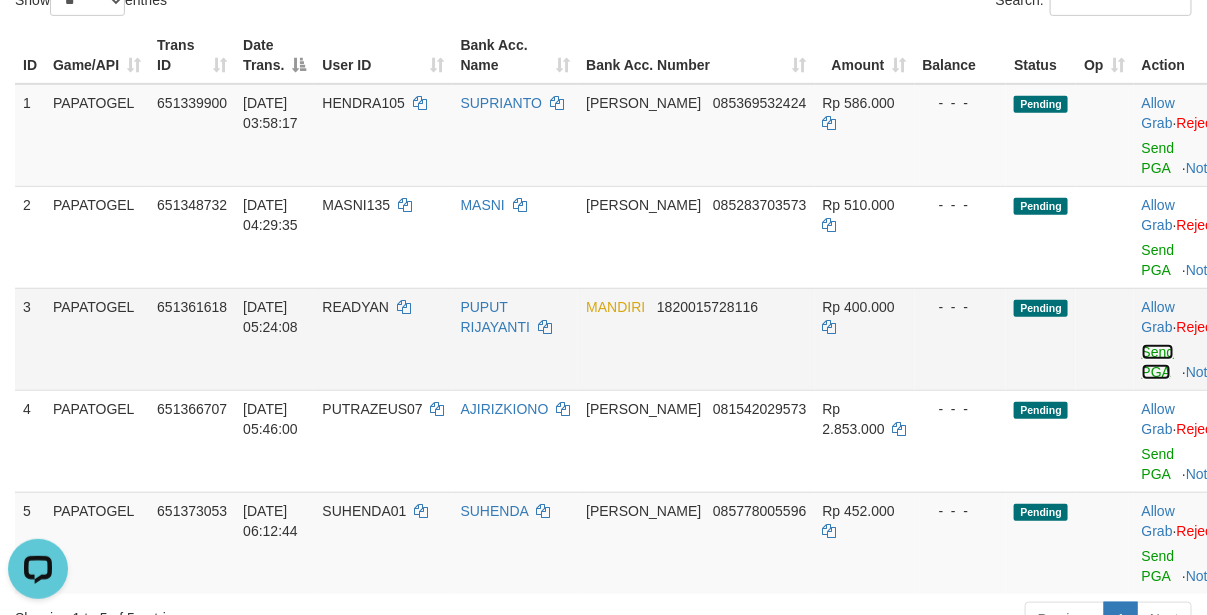 click on "Send PGA" at bounding box center (1158, 362) 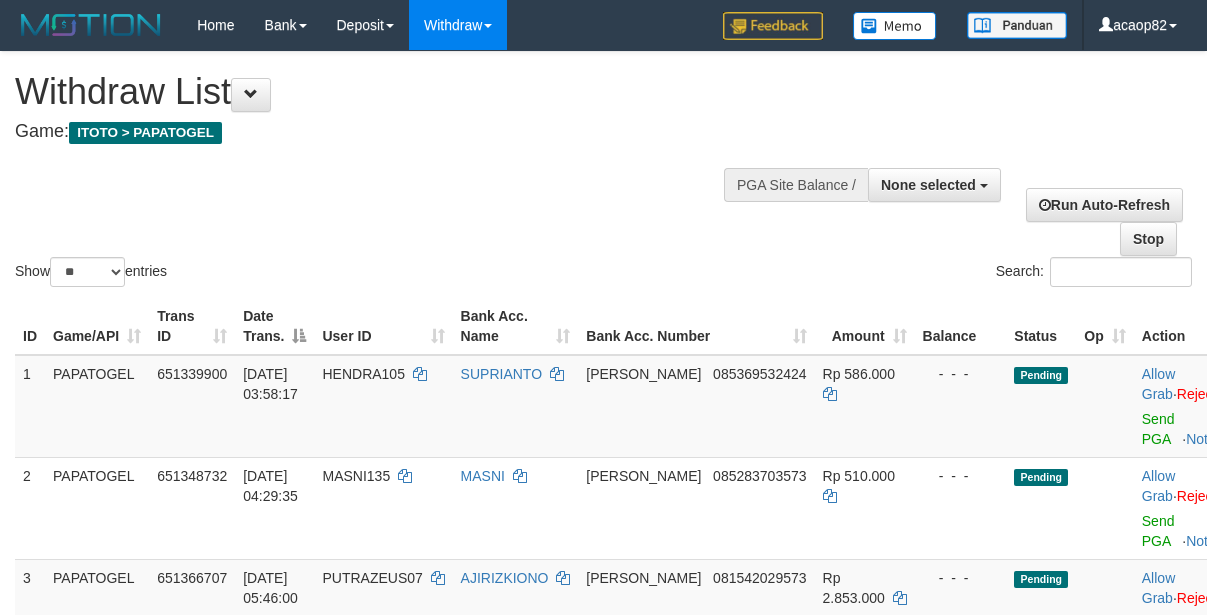 select 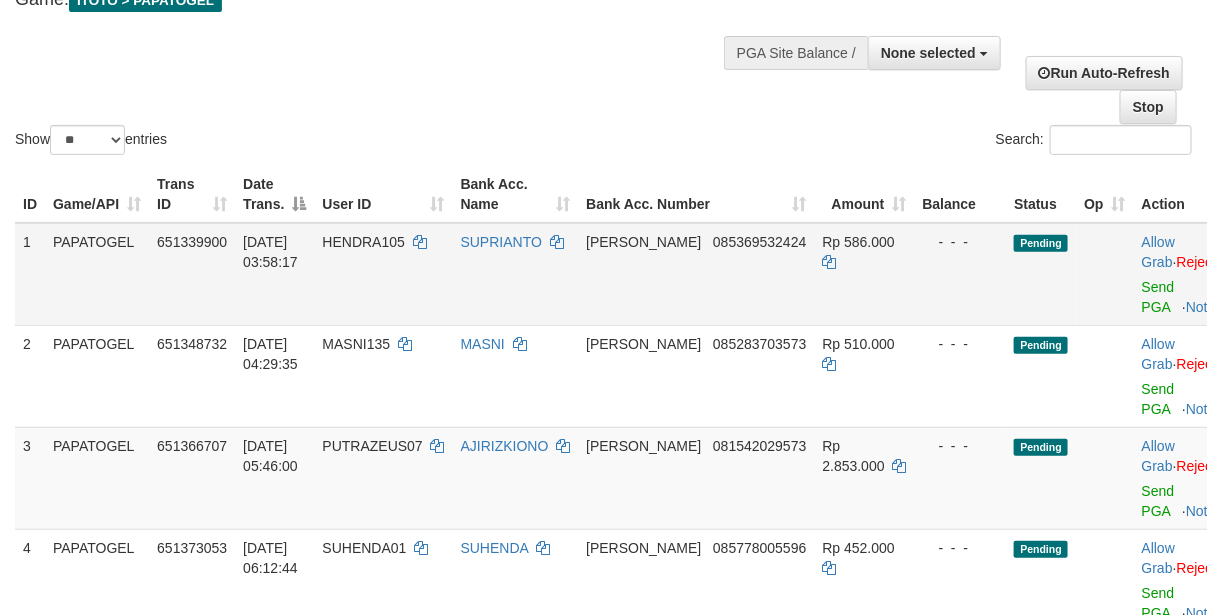 scroll, scrollTop: 0, scrollLeft: 0, axis: both 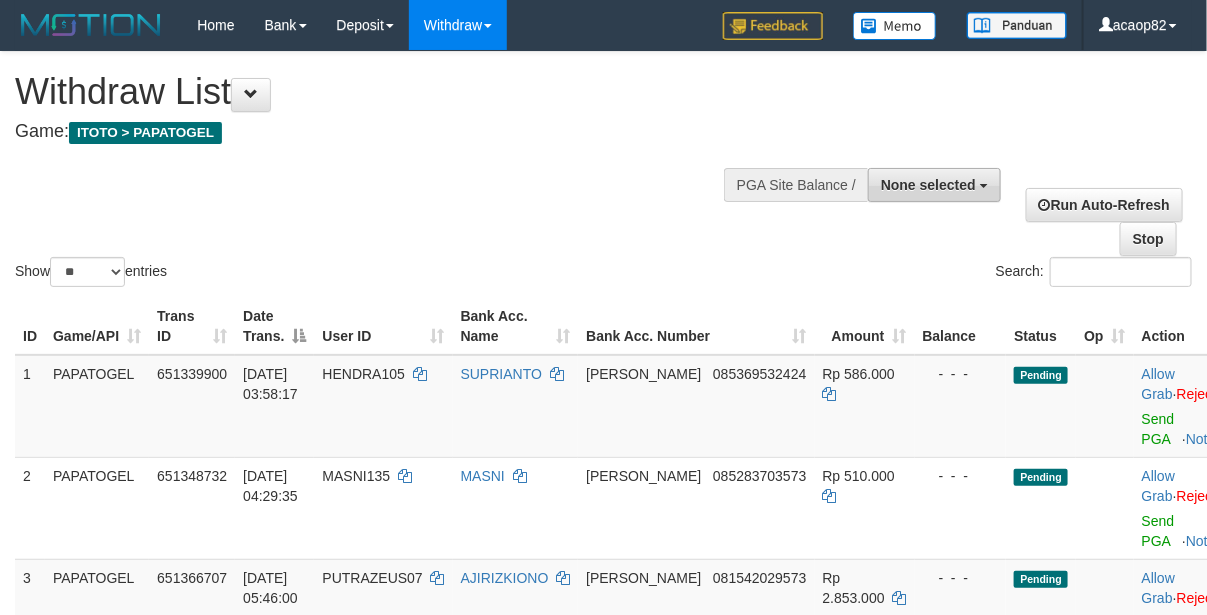 click on "None selected" at bounding box center (934, 185) 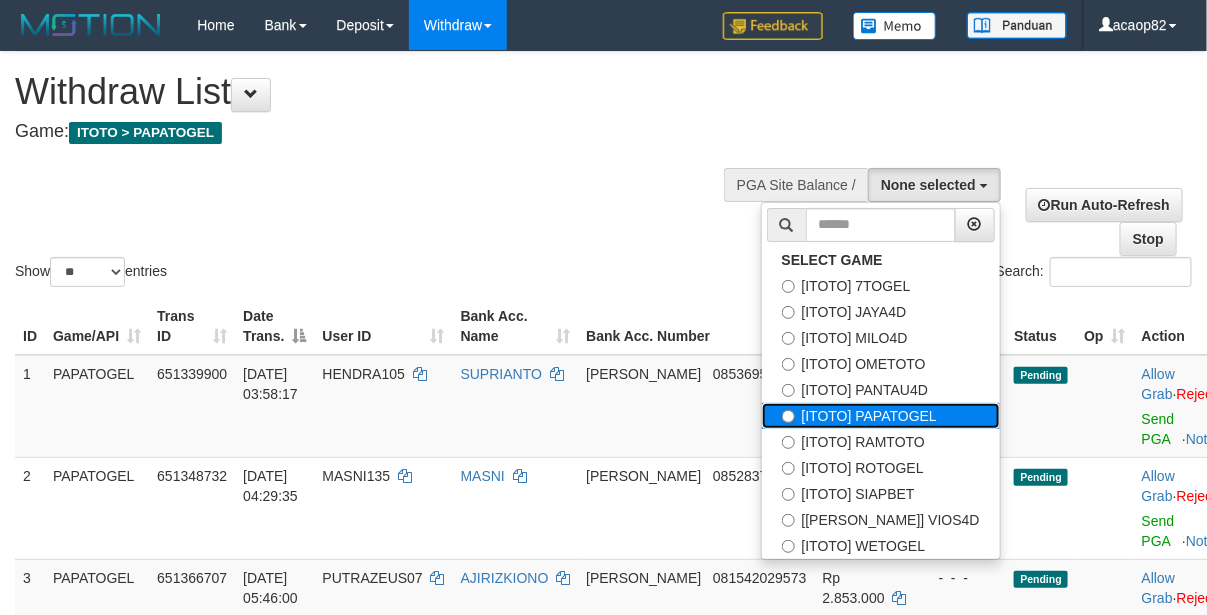 click on "[ITOTO] PAPATOGEL" at bounding box center (881, 416) 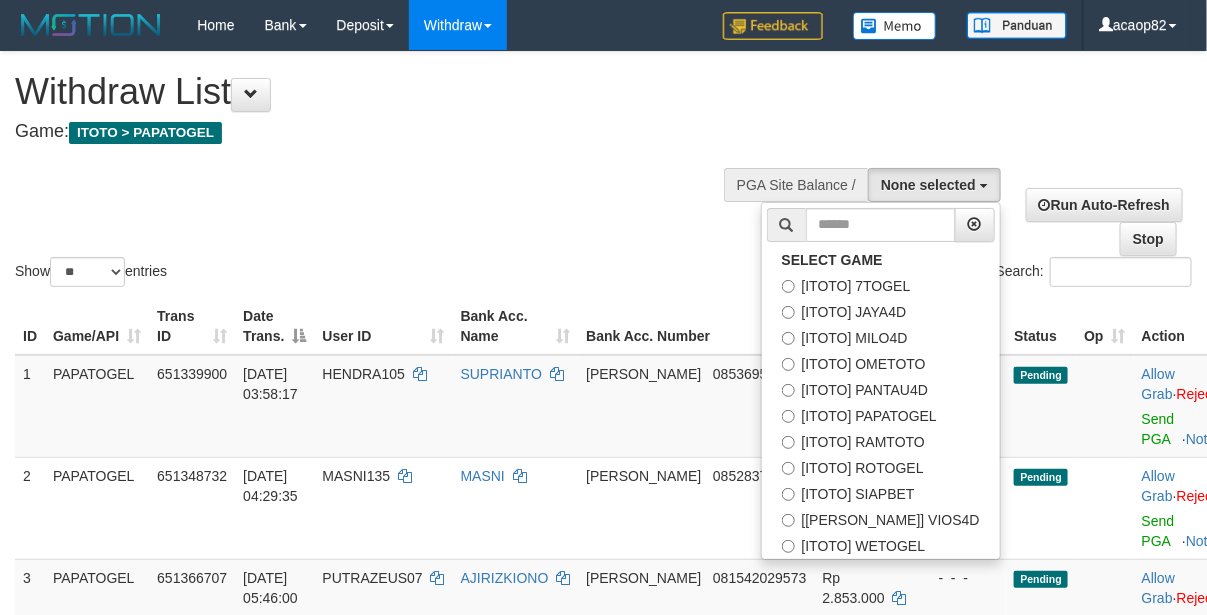 select on "***" 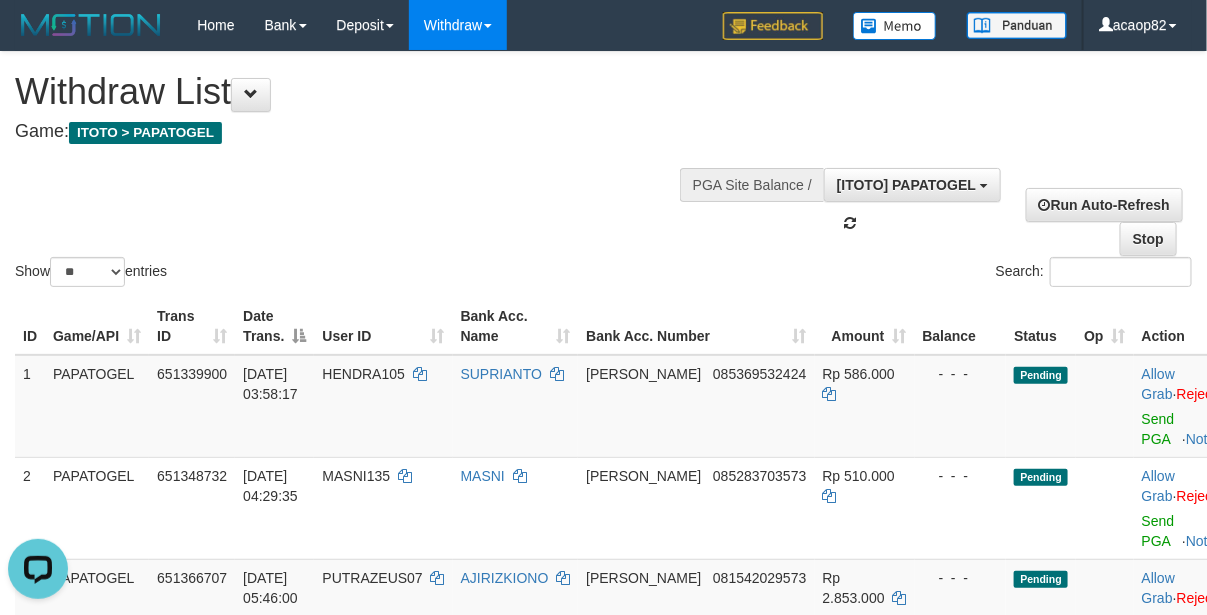 scroll, scrollTop: 0, scrollLeft: 0, axis: both 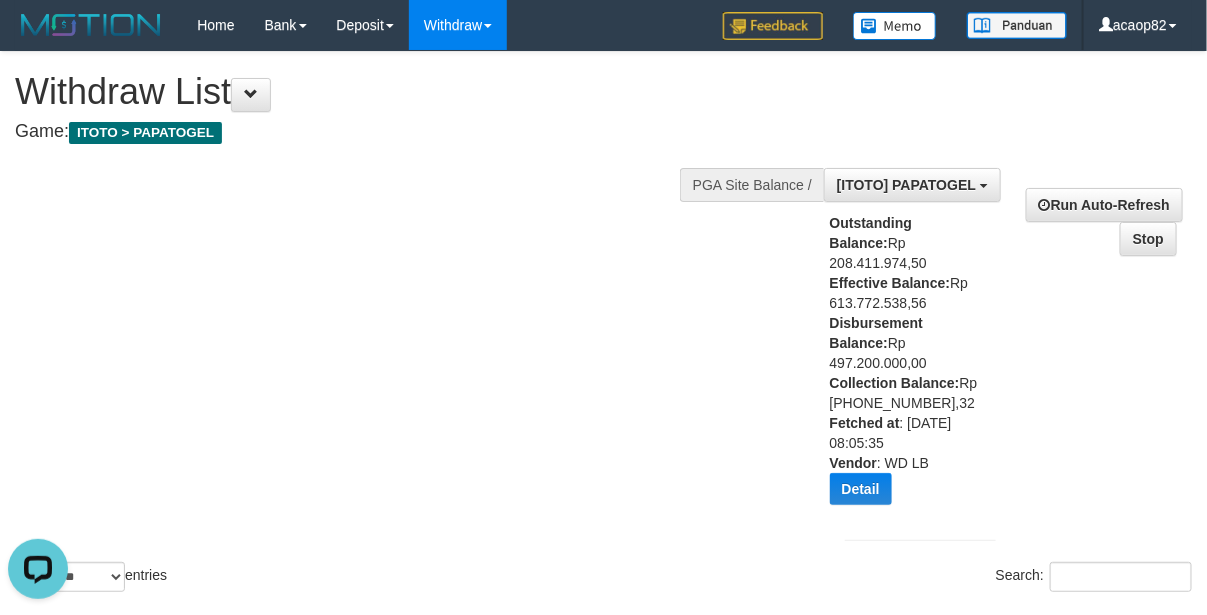 click on "Show  ** ** ** ***  entries Search:" at bounding box center [603, 324] 